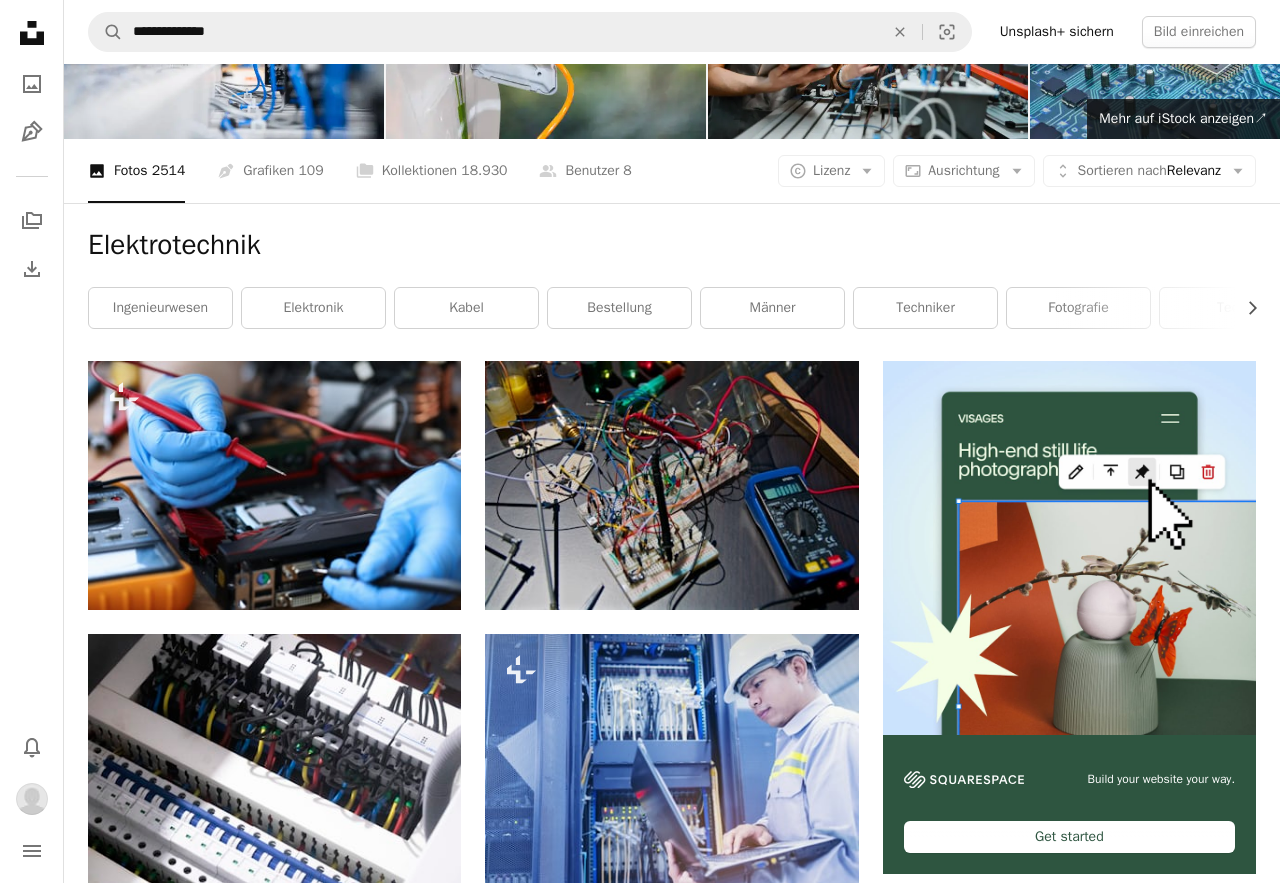 scroll, scrollTop: 138, scrollLeft: 0, axis: vertical 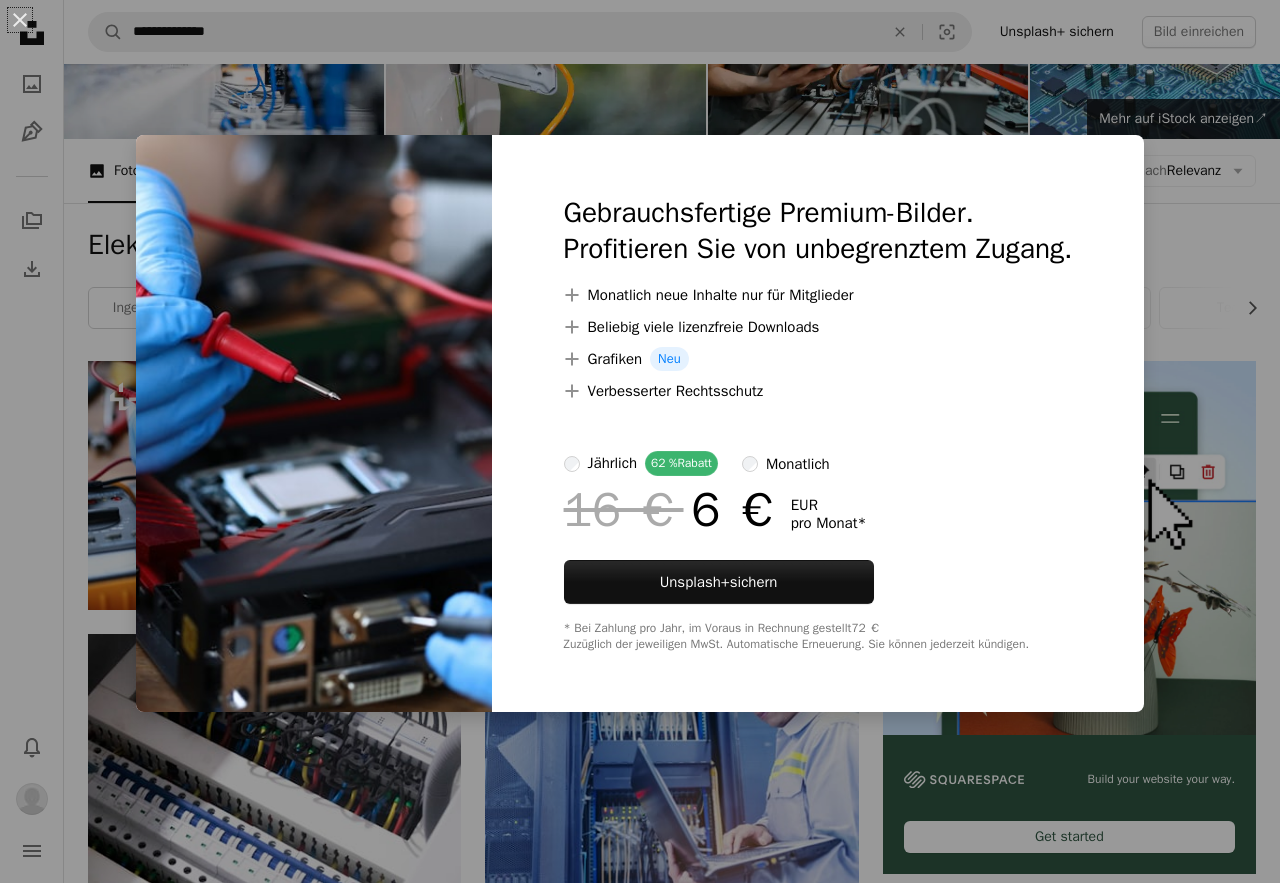 click at bounding box center (314, 423) 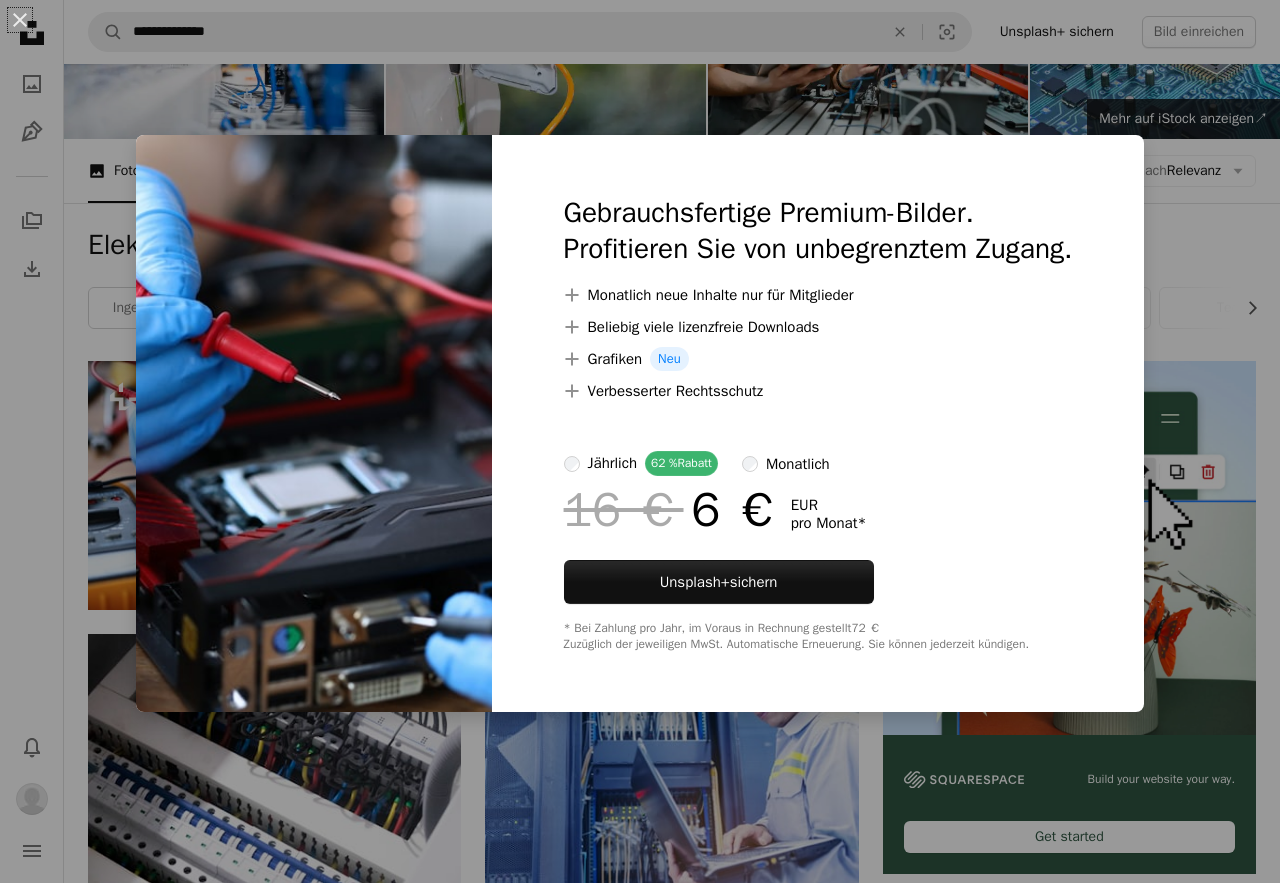 click on "monatlich" at bounding box center (798, 464) 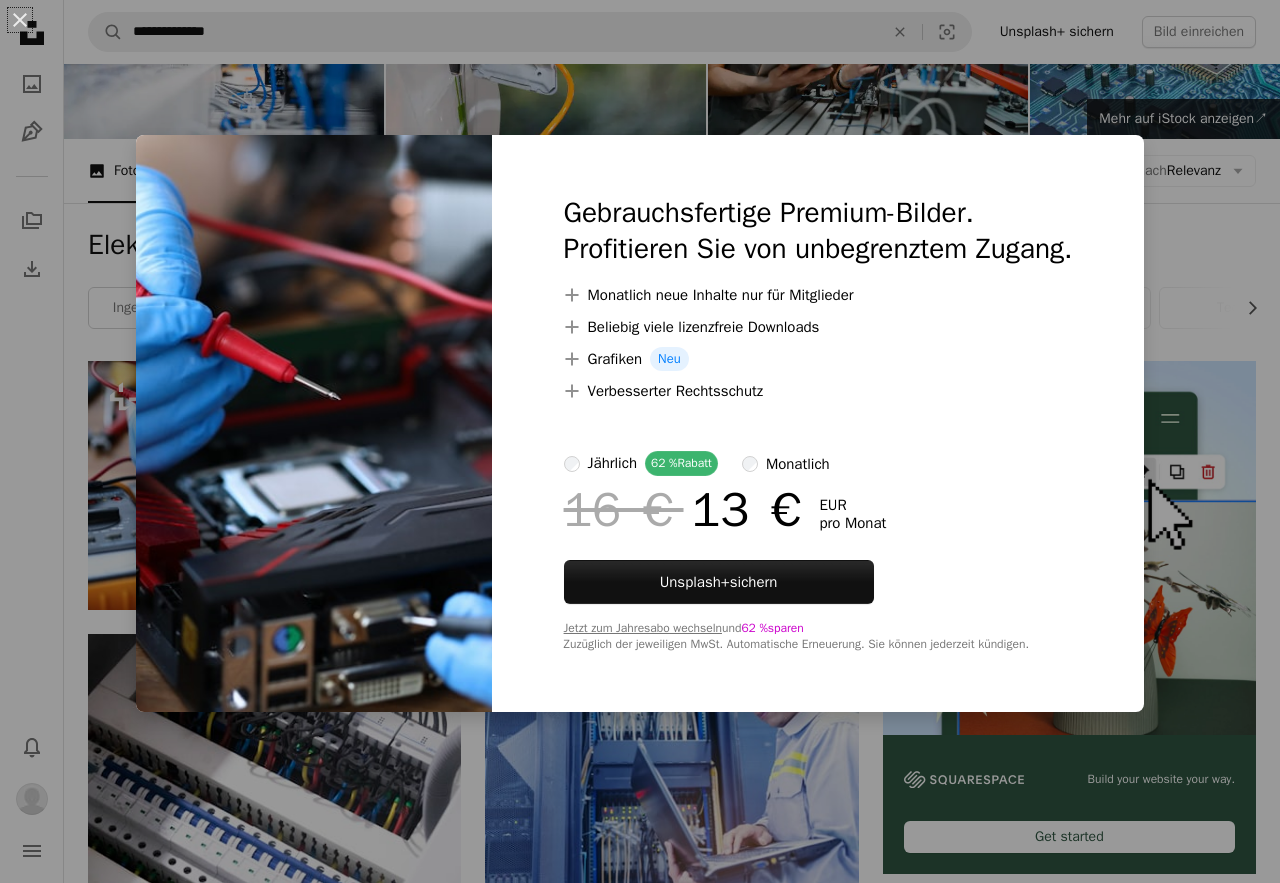 click on "jährlich" at bounding box center [612, 463] 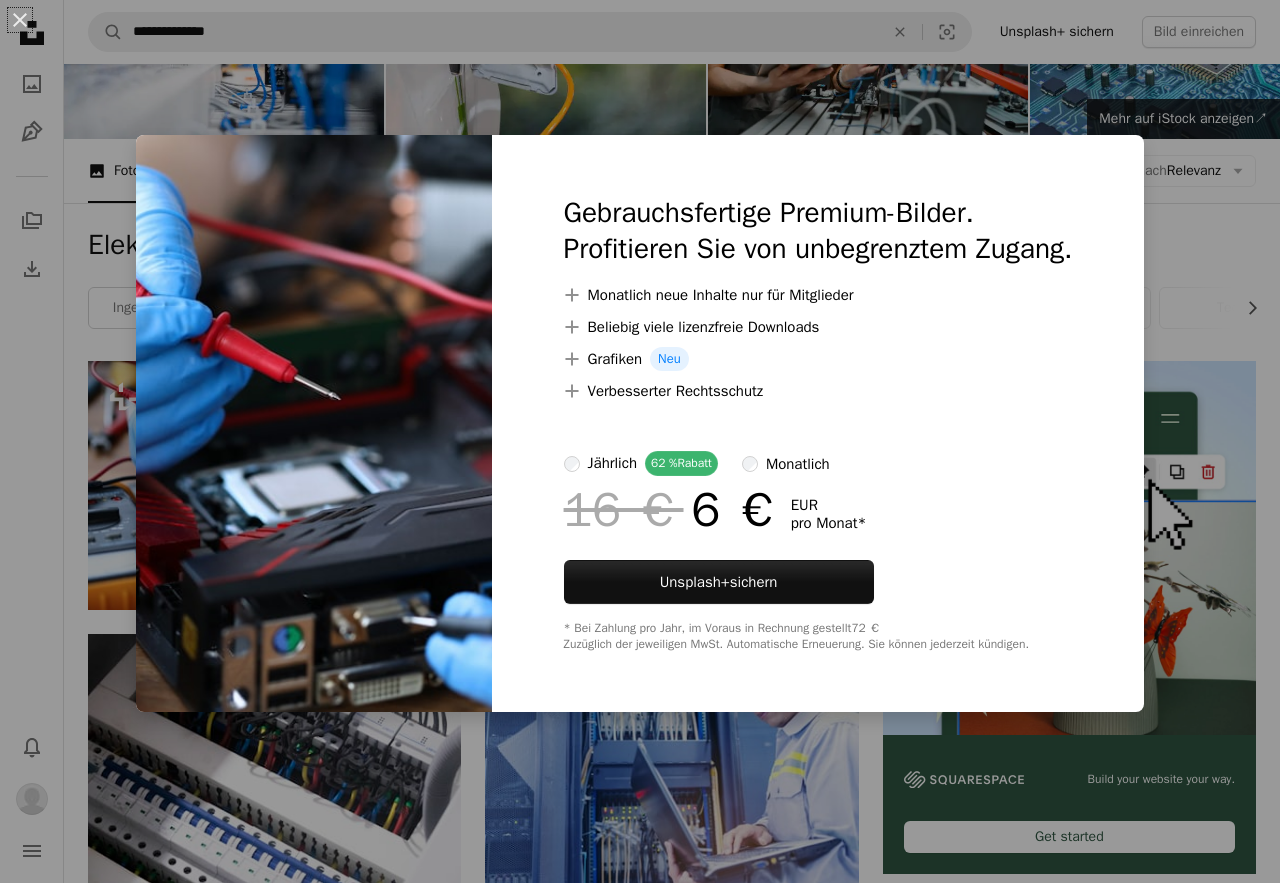 click on "Gebrauchsfertige Premium-Bilder. Profitieren Sie von unbegrenztem Zugang." at bounding box center [818, 231] 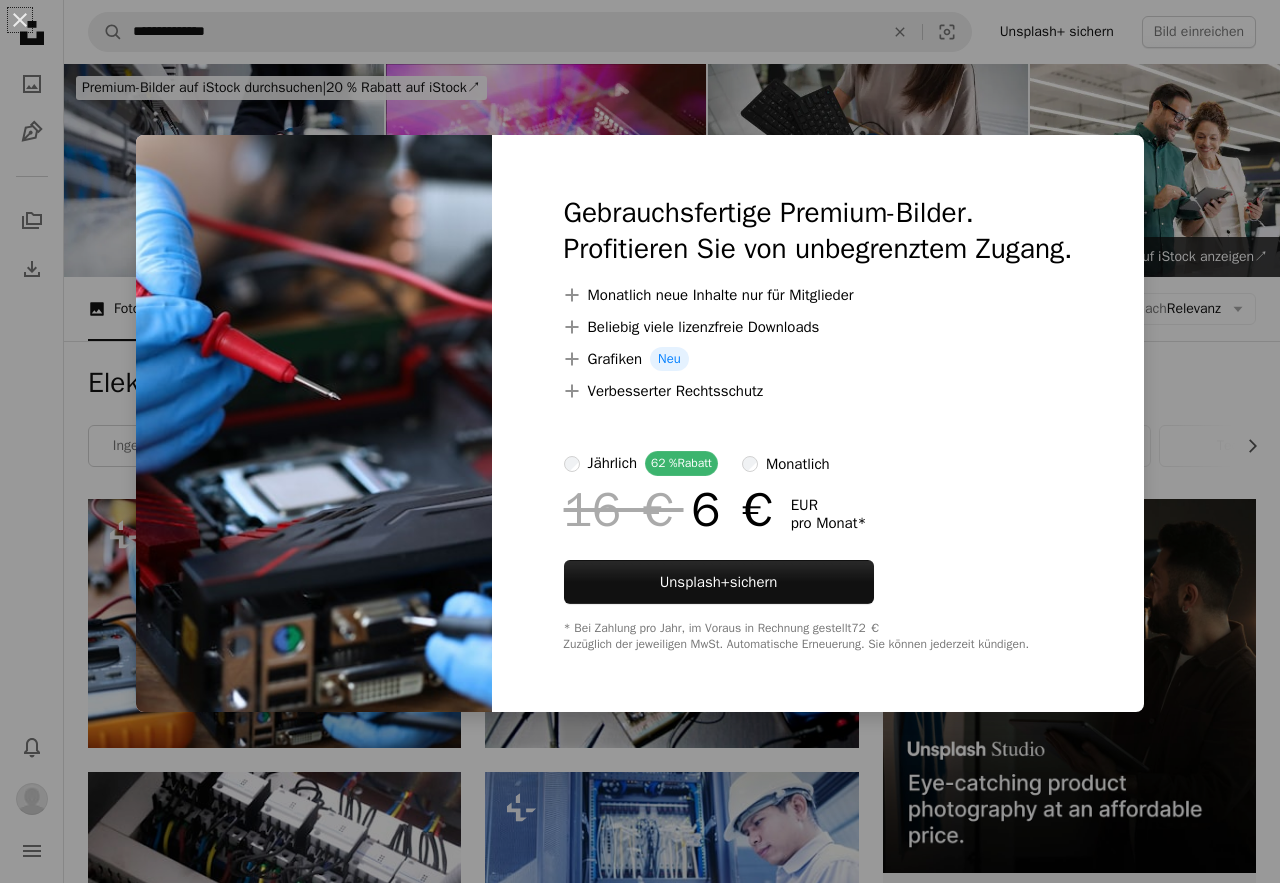 scroll, scrollTop: 0, scrollLeft: 0, axis: both 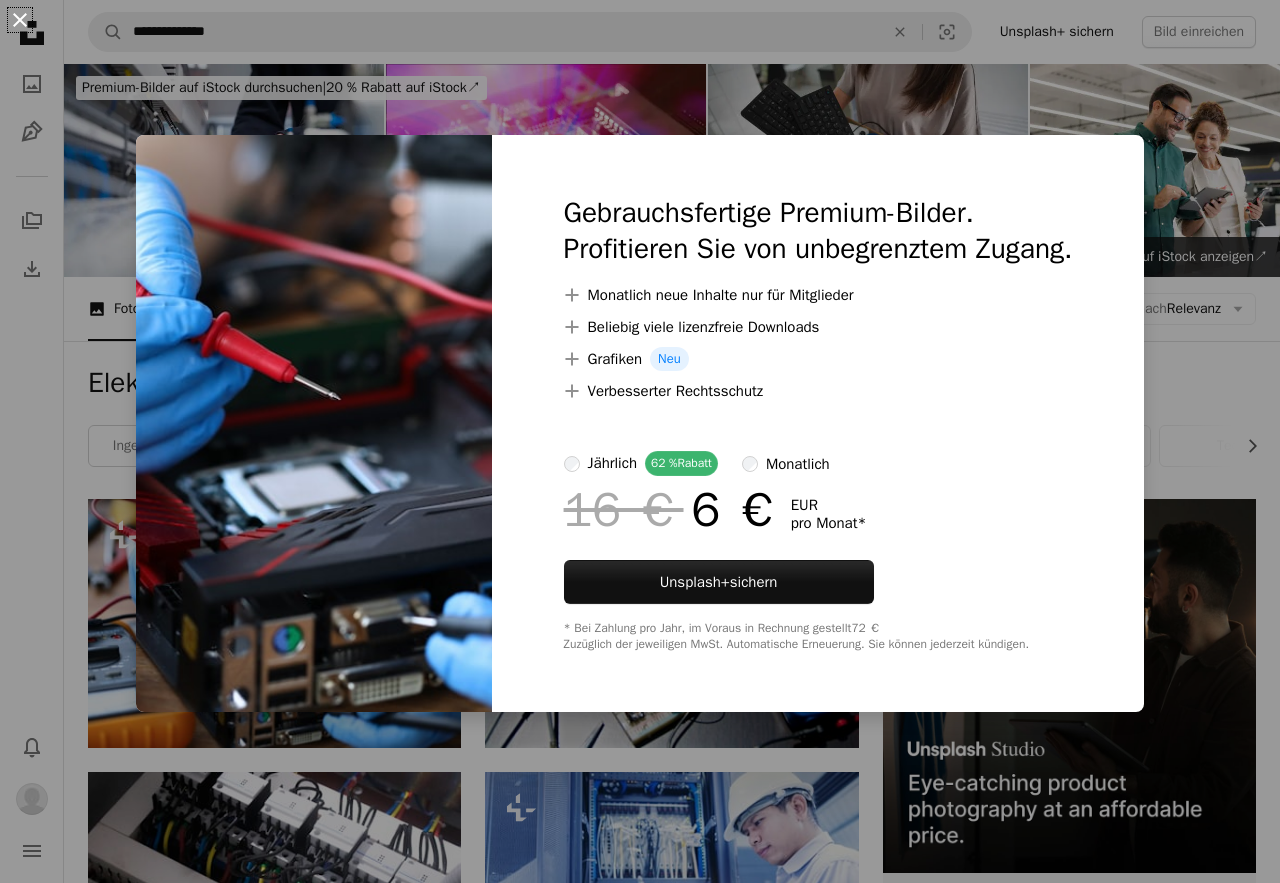 click on "An X shape" at bounding box center [20, 20] 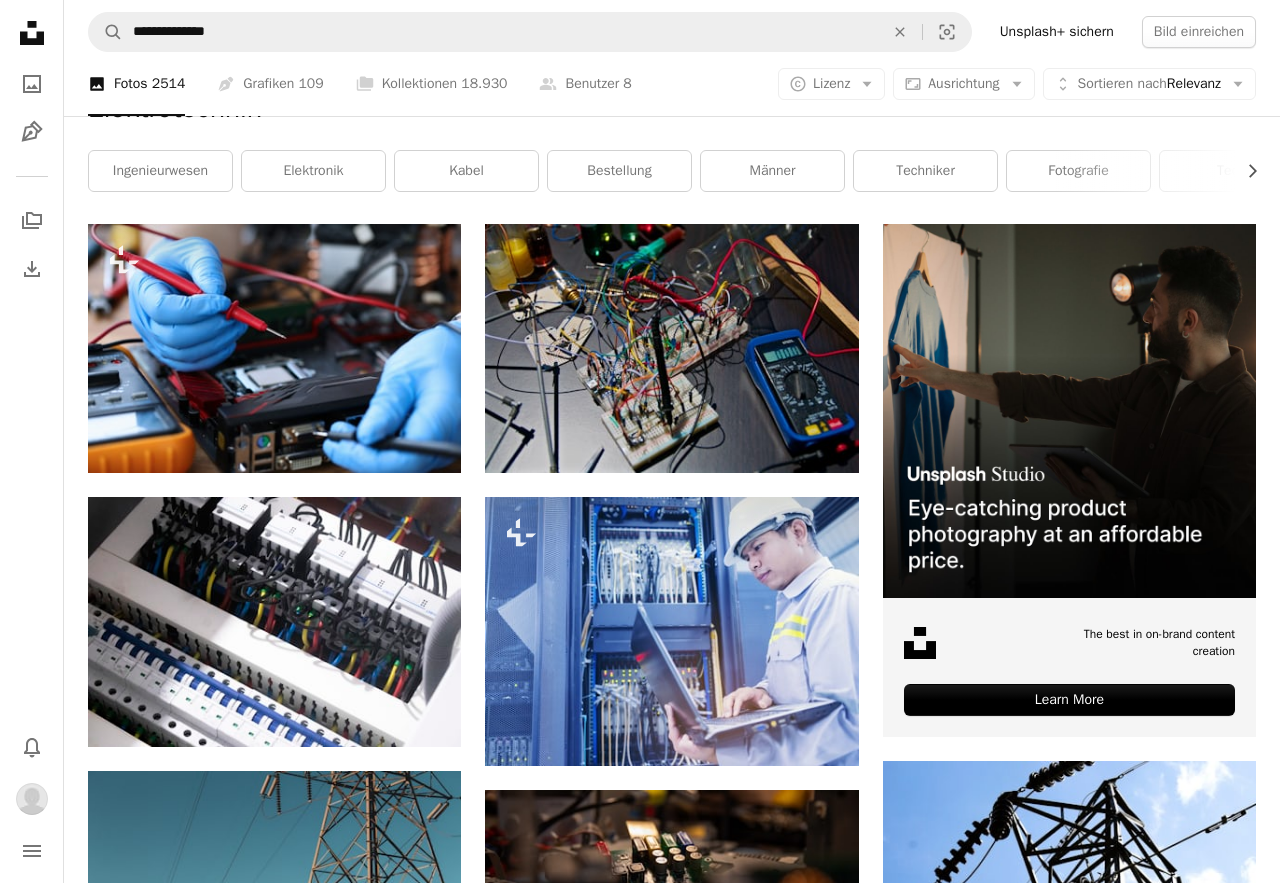 scroll, scrollTop: 276, scrollLeft: 0, axis: vertical 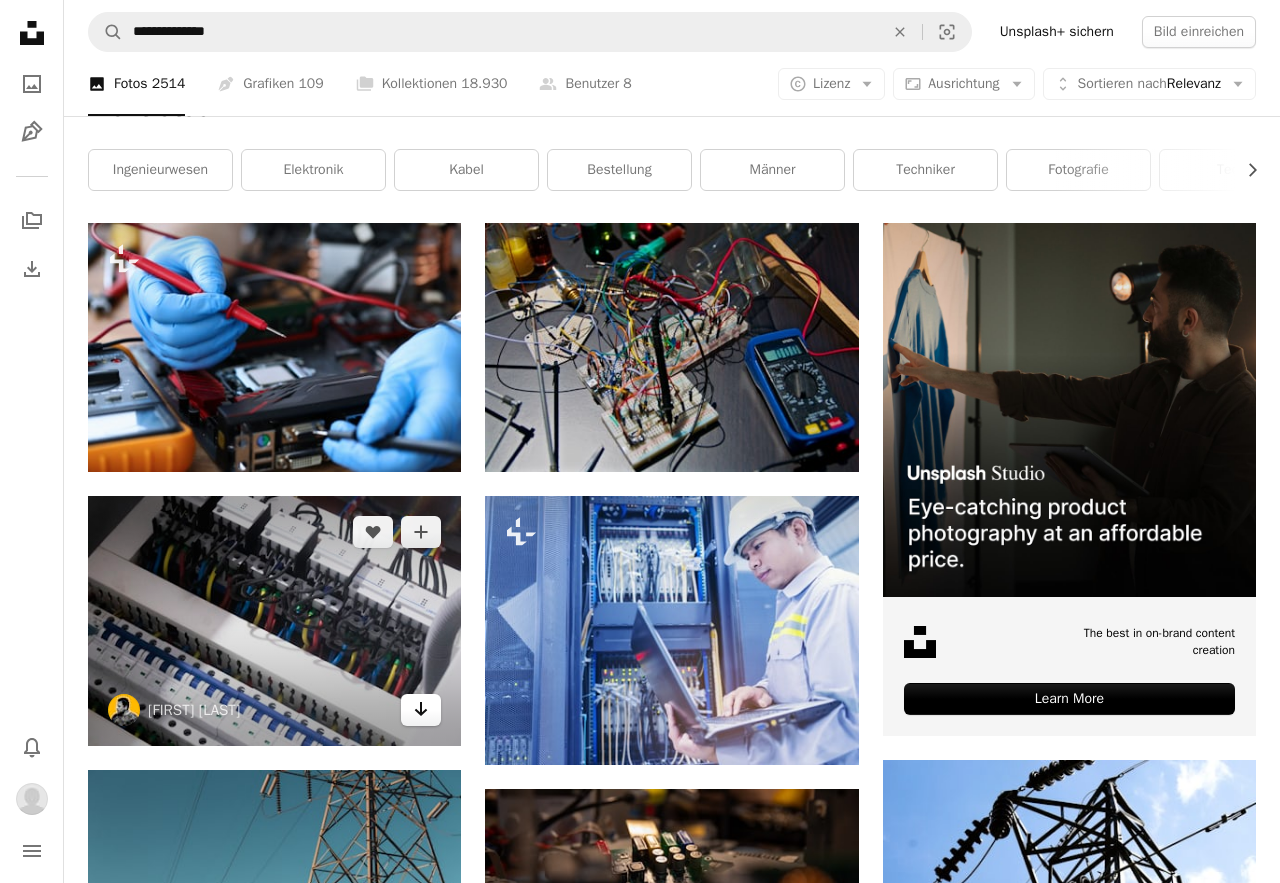click on "Arrow pointing down" 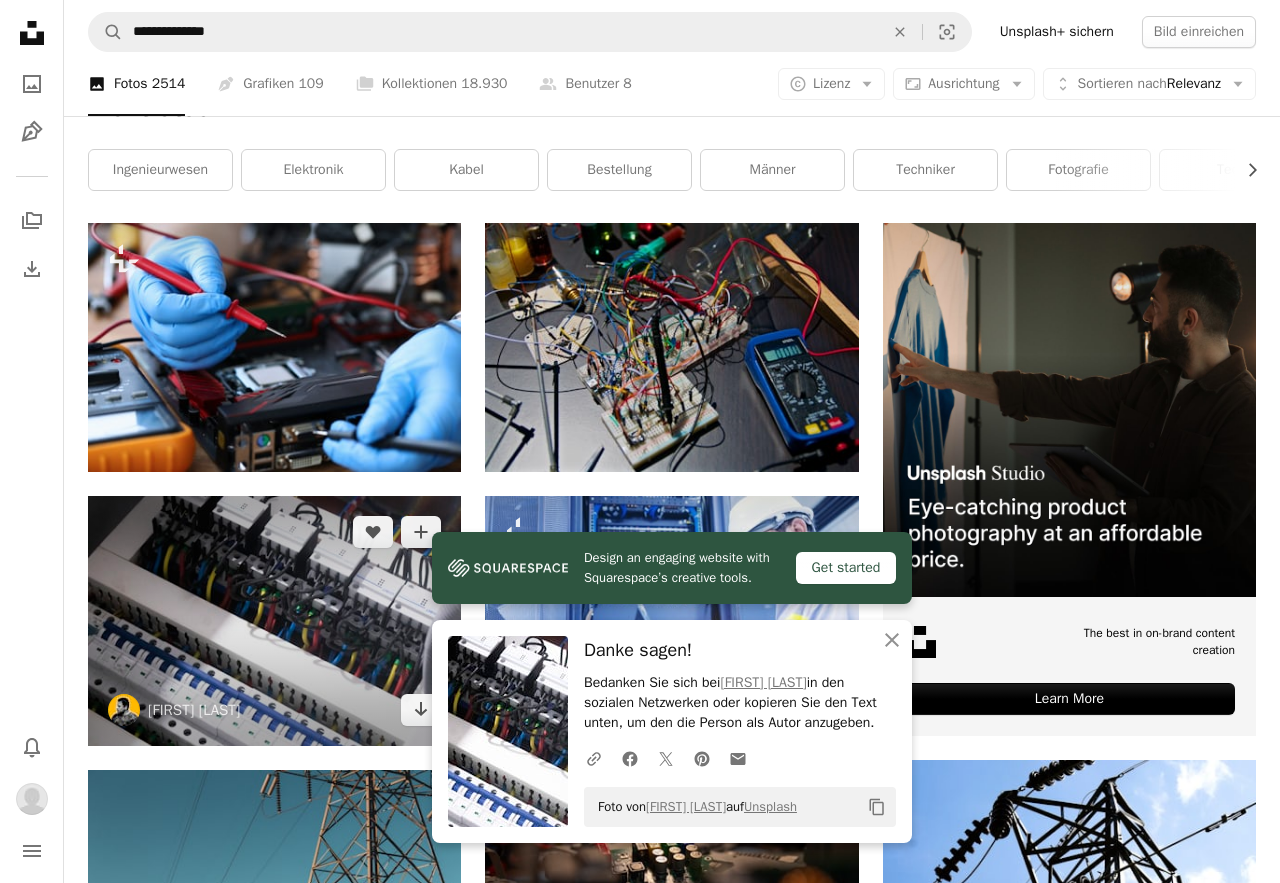 click at bounding box center (274, 620) 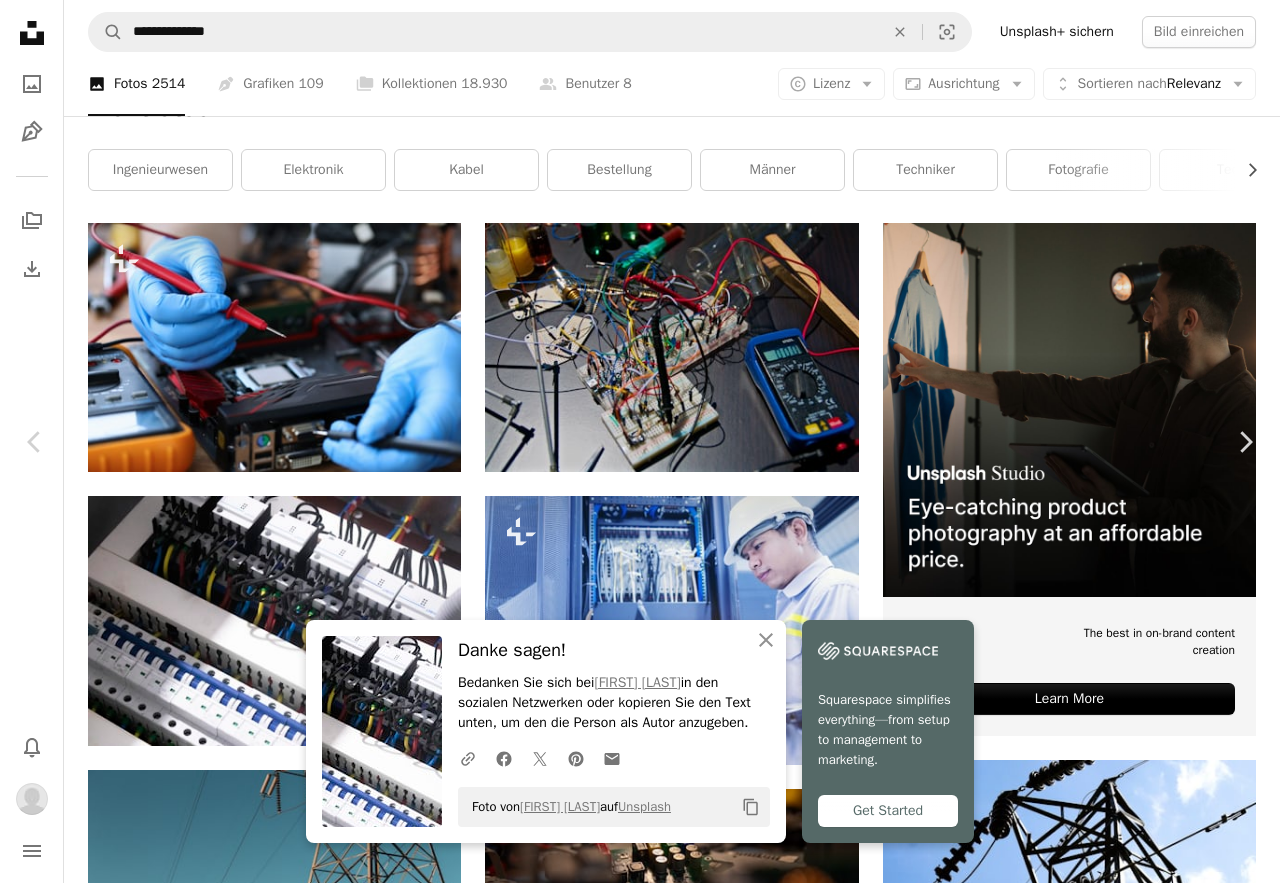 click at bounding box center [633, 4224] 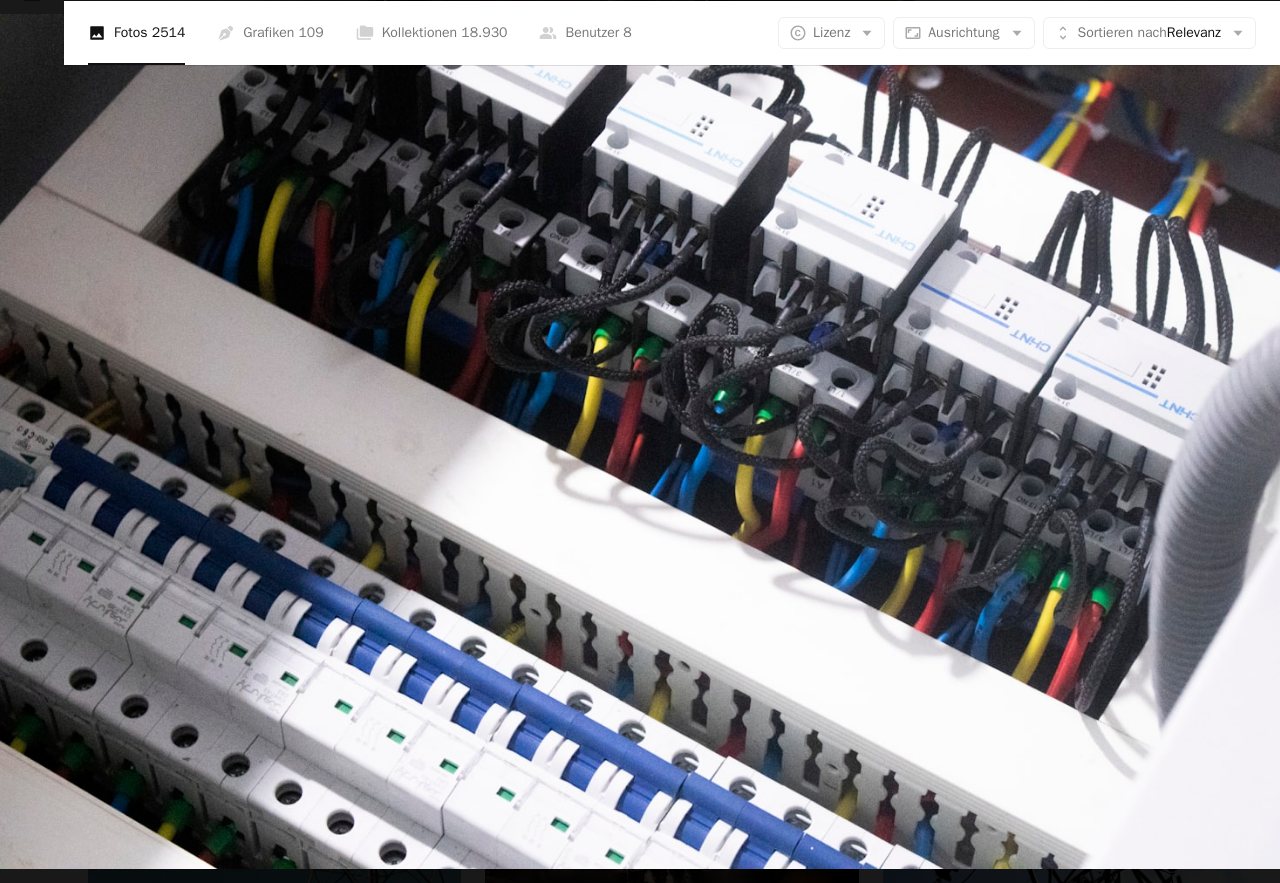 click at bounding box center [640, 441] 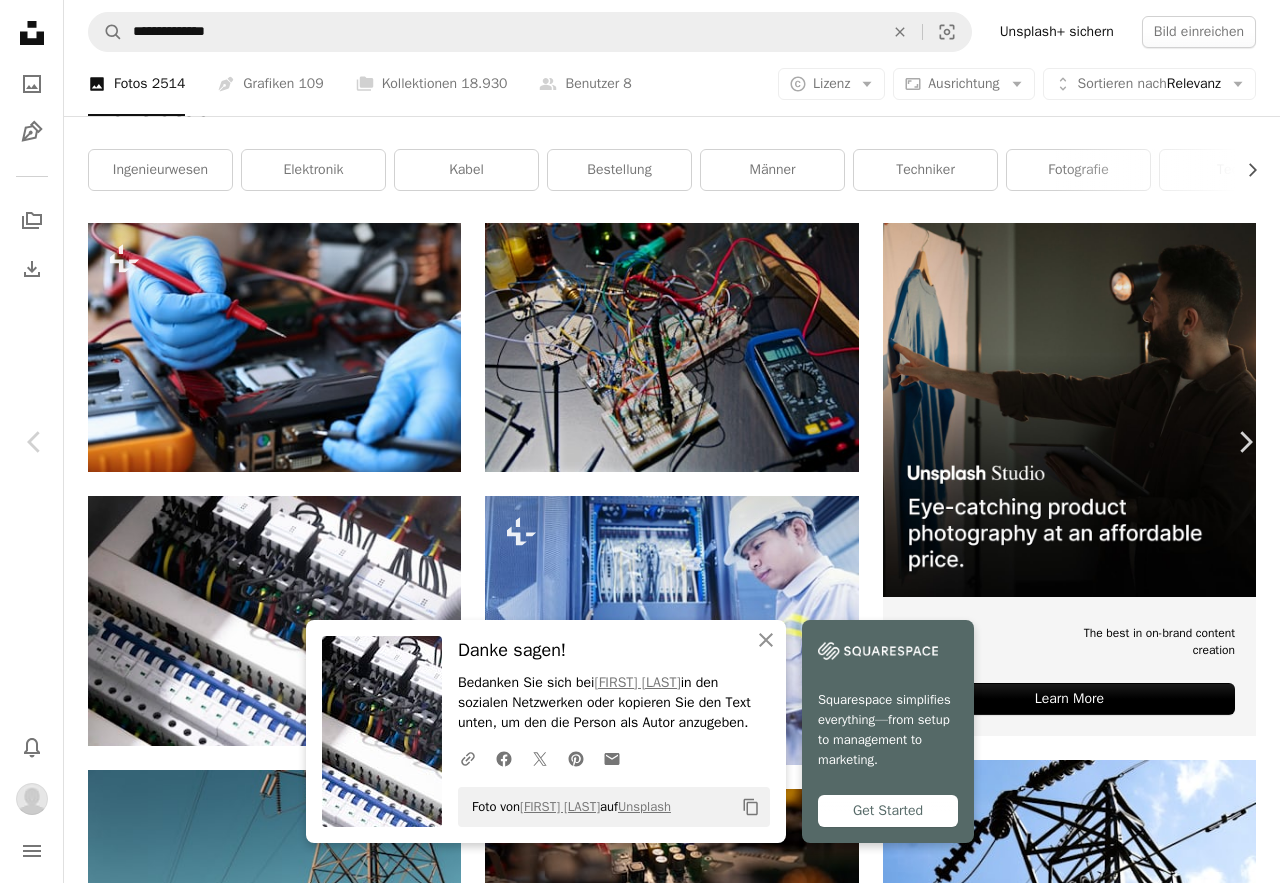 click on "Chevron down" 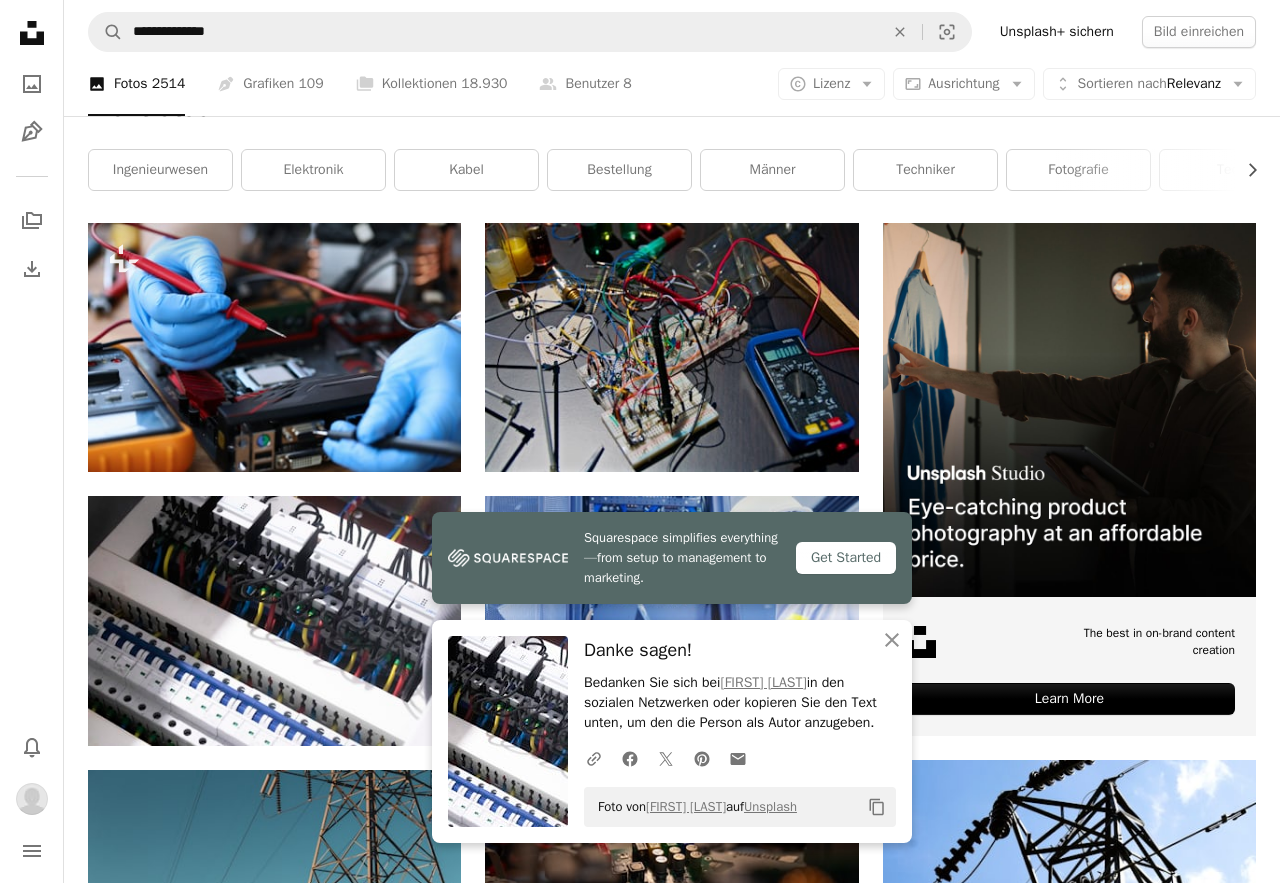 click on "Plus sign for Unsplash+ A heart A plus sign Getty Images Für  Unsplash+ A lock Herunterladen A heart A plus sign mostafa mahmoudi Arrow pointing down A heart A plus sign Sigmund Arrow pointing down A heart A plus sign Nuno Marques Arrow pointing down A heart A plus sign Jan Huber Arrow pointing down Plus sign for Unsplash+ A heart A plus sign Getty Images Für  Unsplash+ A lock Herunterladen A heart A plus sign Jeswin Thomas Für Anfragen verfügbar A checkmark inside of a circle Arrow pointing down A heart A plus sign ThisisEngineering Arrow pointing down A heart A plus sign Nicolas Thomas Arrow pointing down Plus sign for Unsplash+ A heart A plus sign Getty Images Für  Unsplash+ A lock Herunterladen A heart A plus sign Laurens van der Drift Für Anfragen verfügbar A checkmark inside of a circle Arrow pointing down A heart A plus sign ThisisEngineering Arrow pointing down A heart A plus sign Emmanuel Ikwuegbu Für Anfragen verfügbar A checkmark inside of a circle Arrow pointing down A heart A plus sign" at bounding box center (672, 1563) 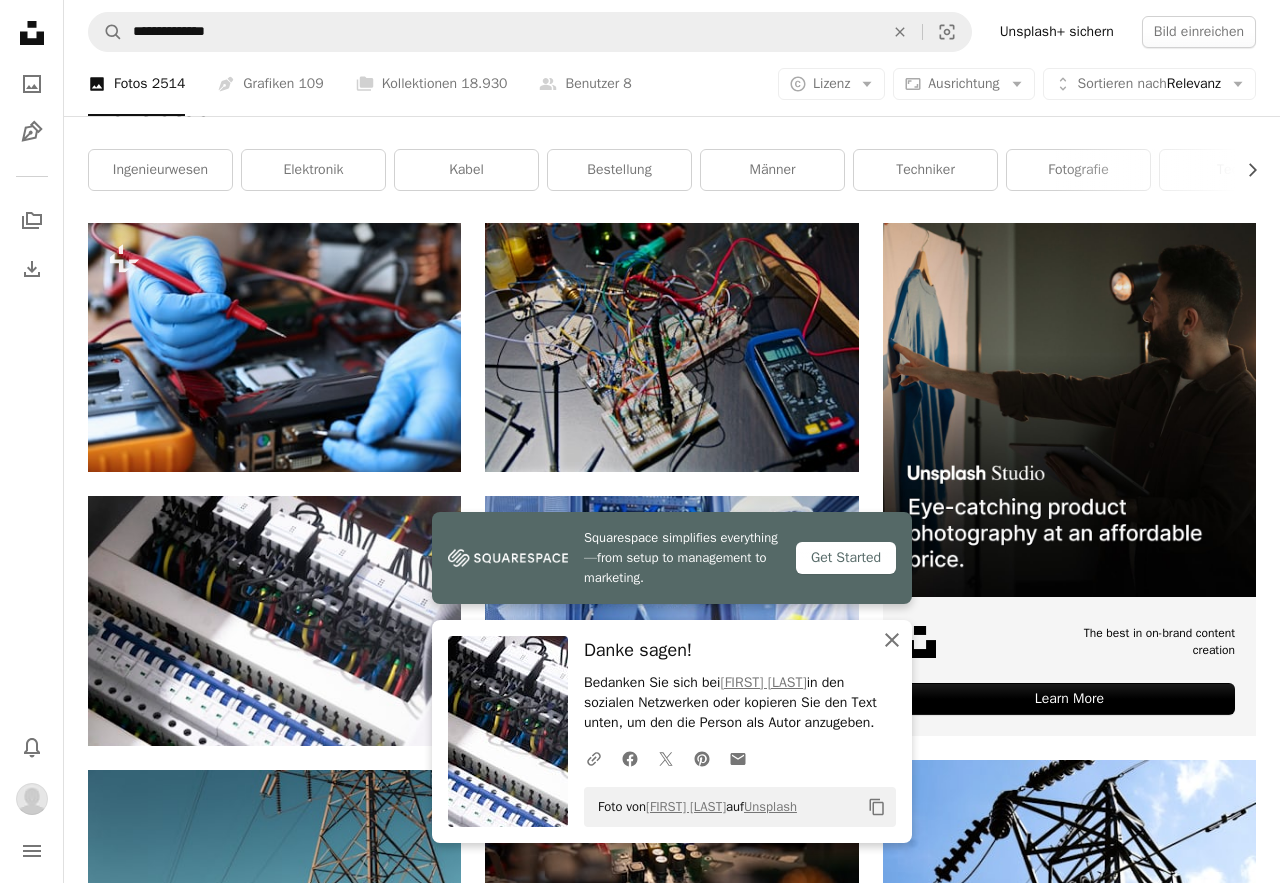 click on "An X shape" 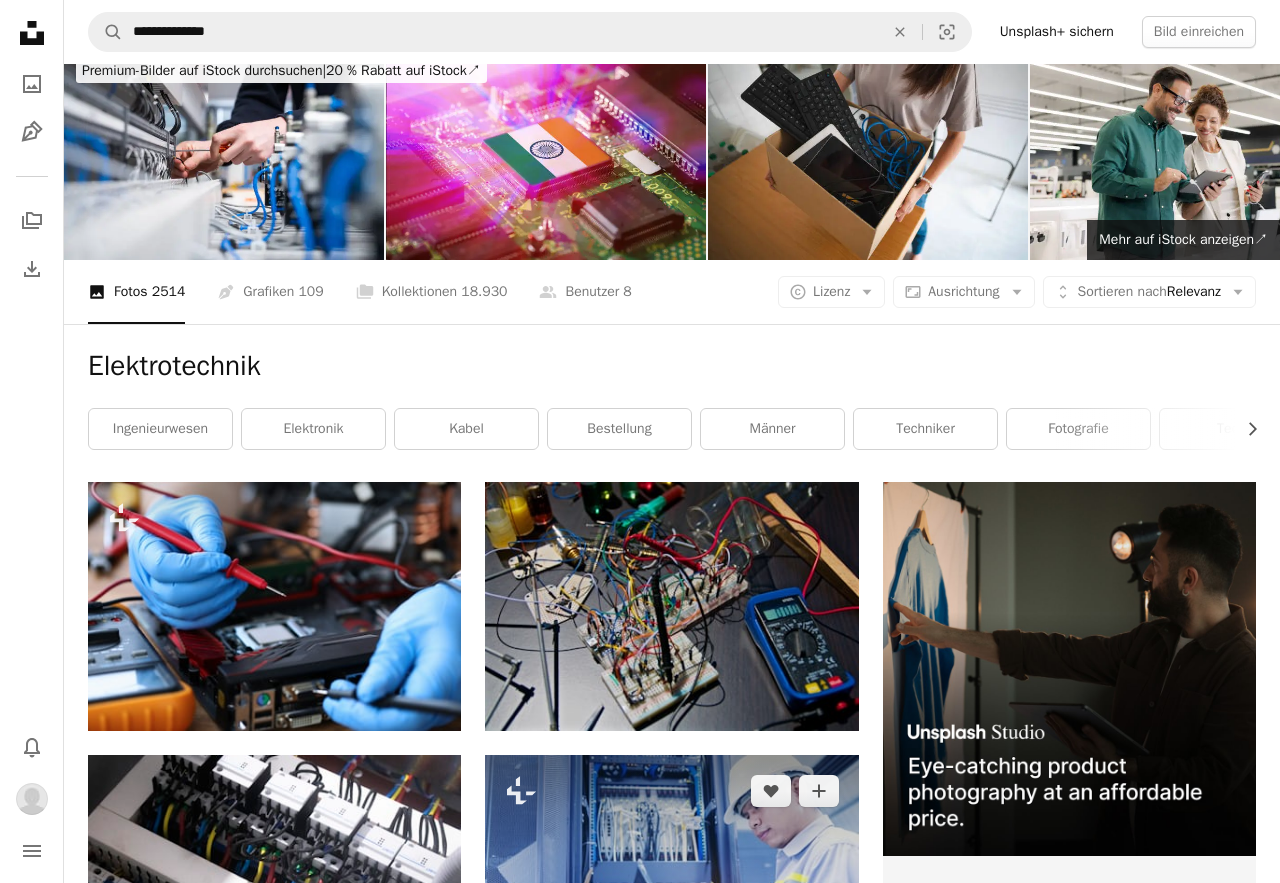 scroll, scrollTop: 0, scrollLeft: 0, axis: both 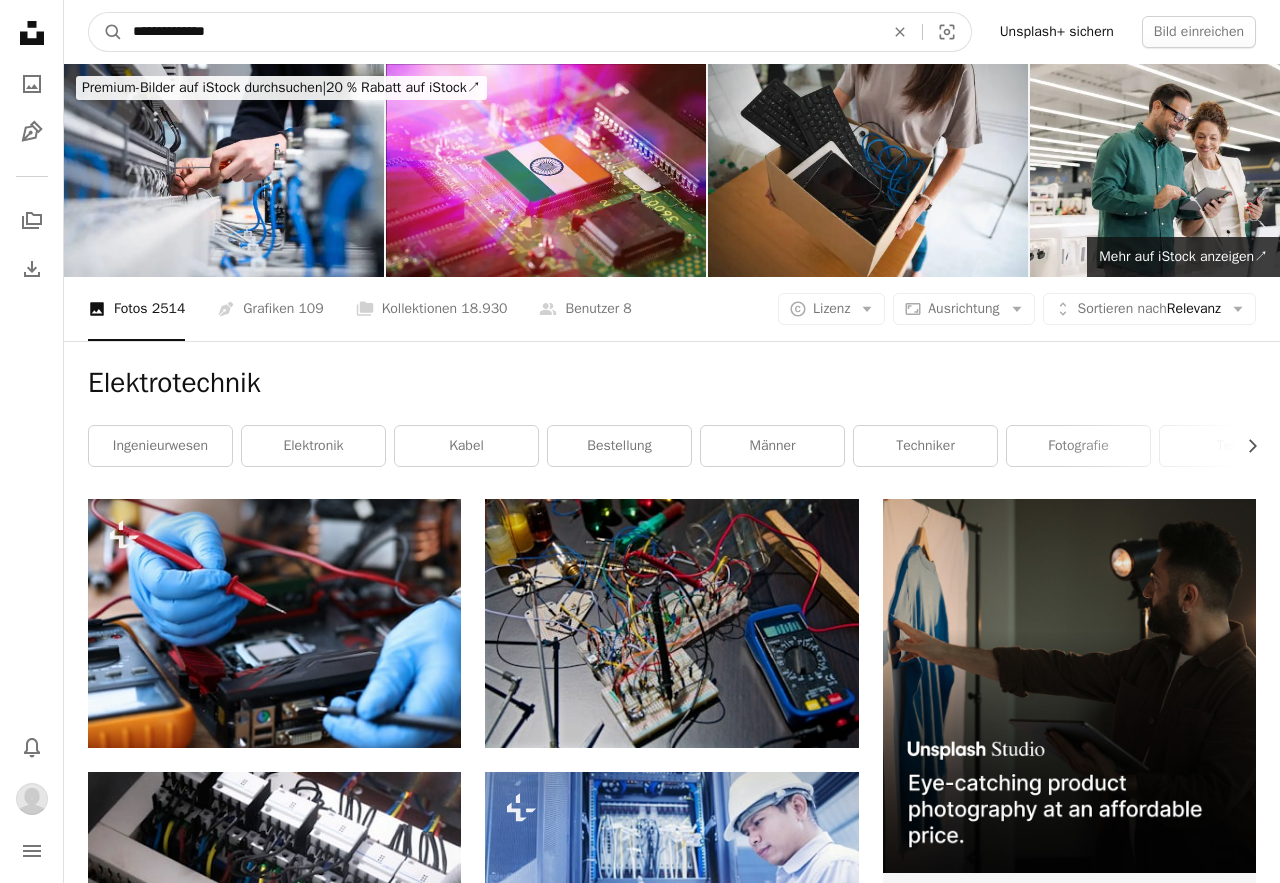 drag, startPoint x: 256, startPoint y: 33, endPoint x: 105, endPoint y: 28, distance: 151.08276 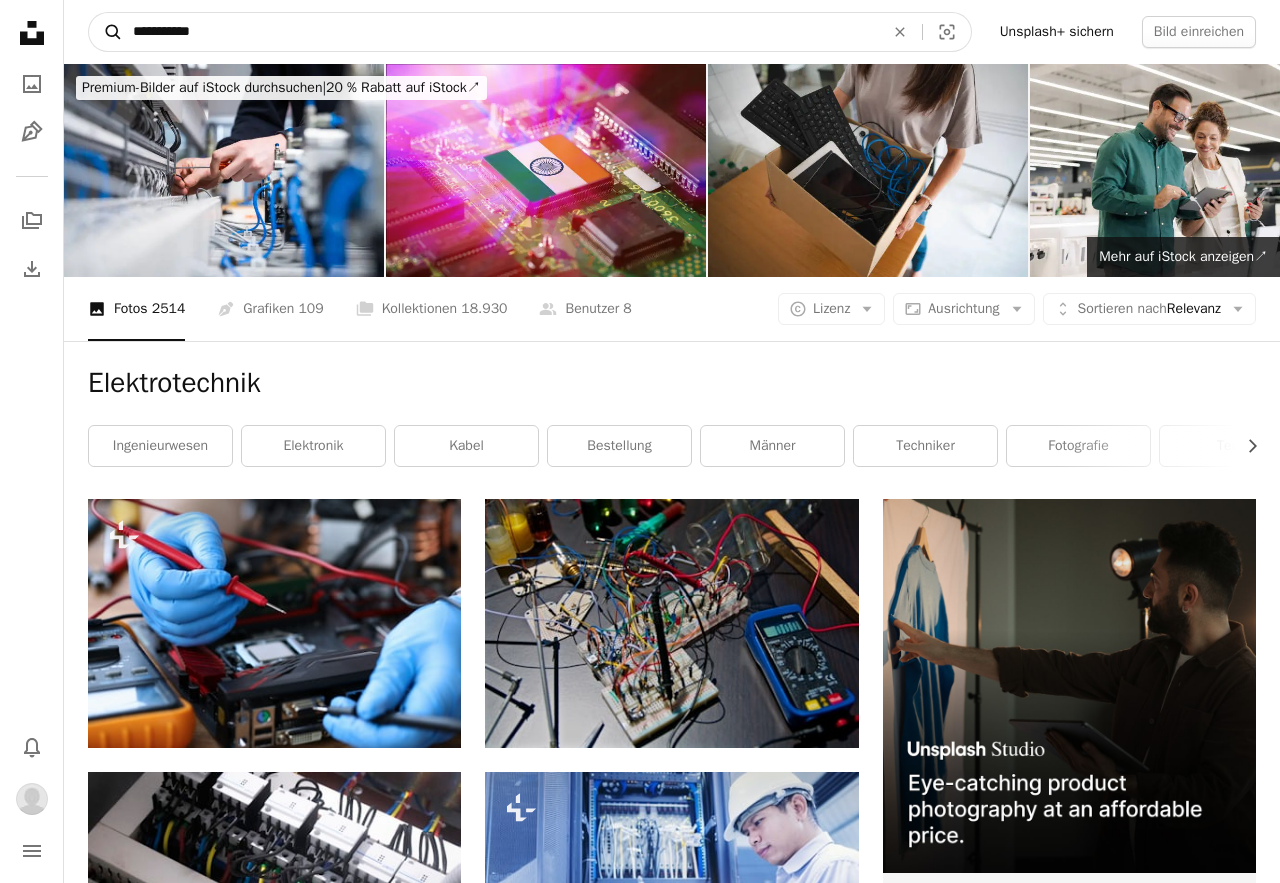 type on "**********" 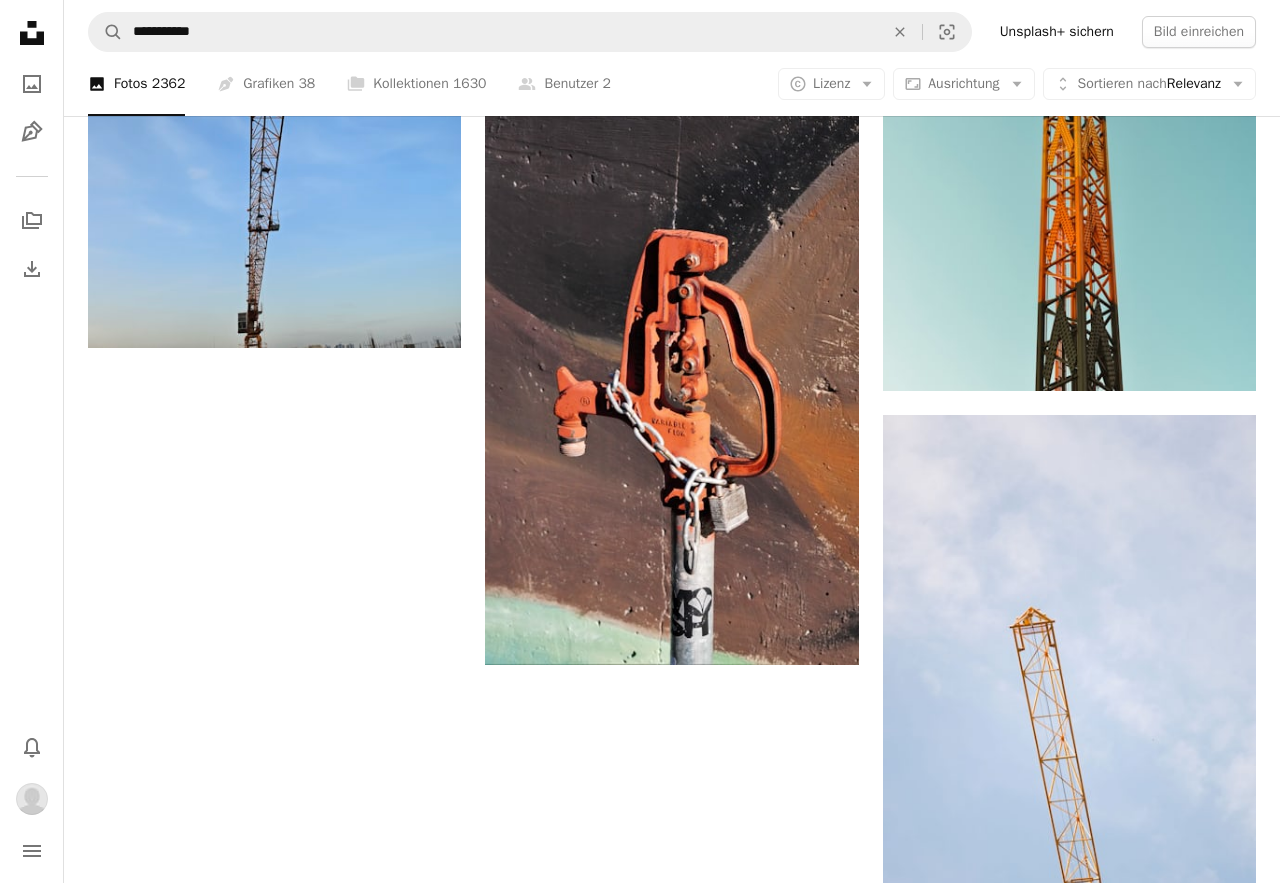 scroll, scrollTop: 3188, scrollLeft: 0, axis: vertical 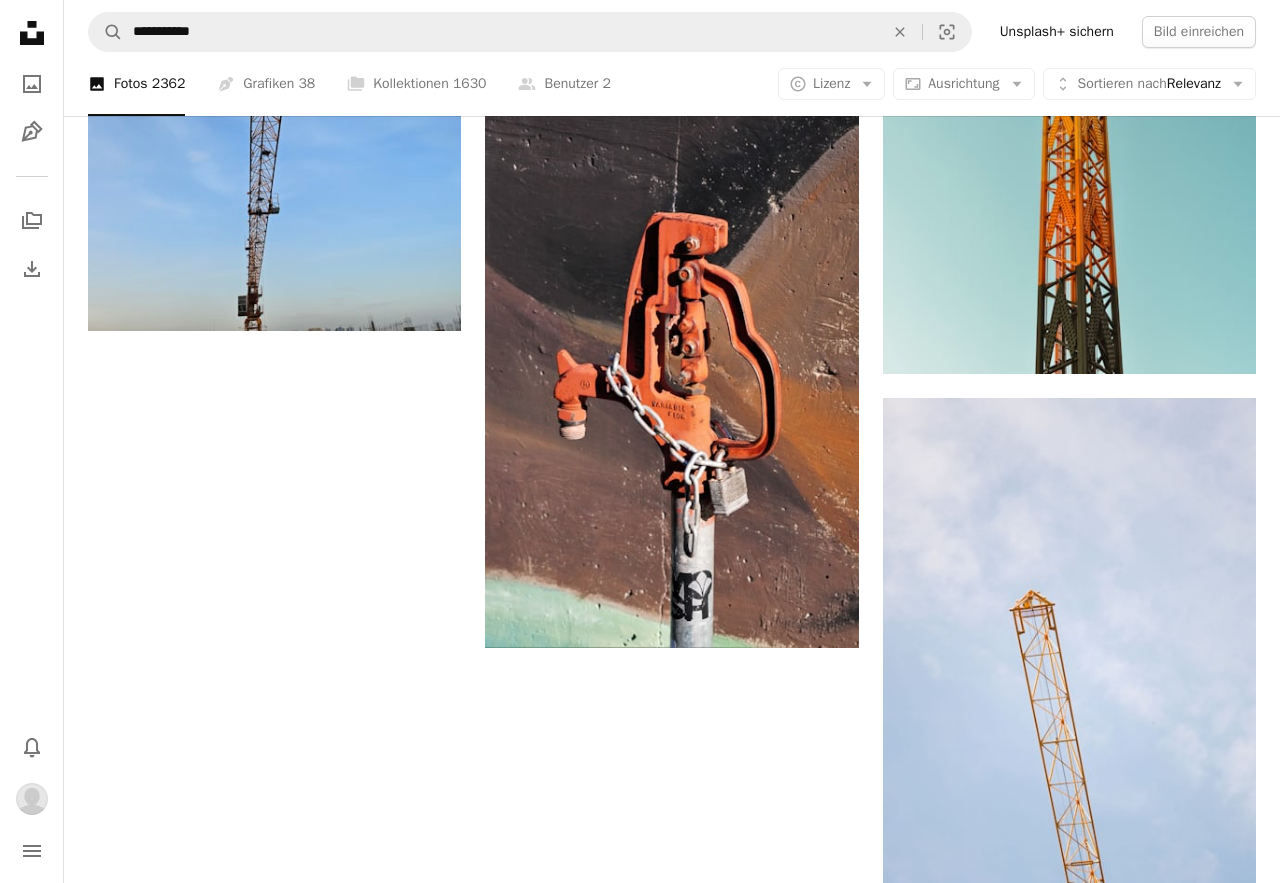 click on "Mehr laden" at bounding box center [672, 1038] 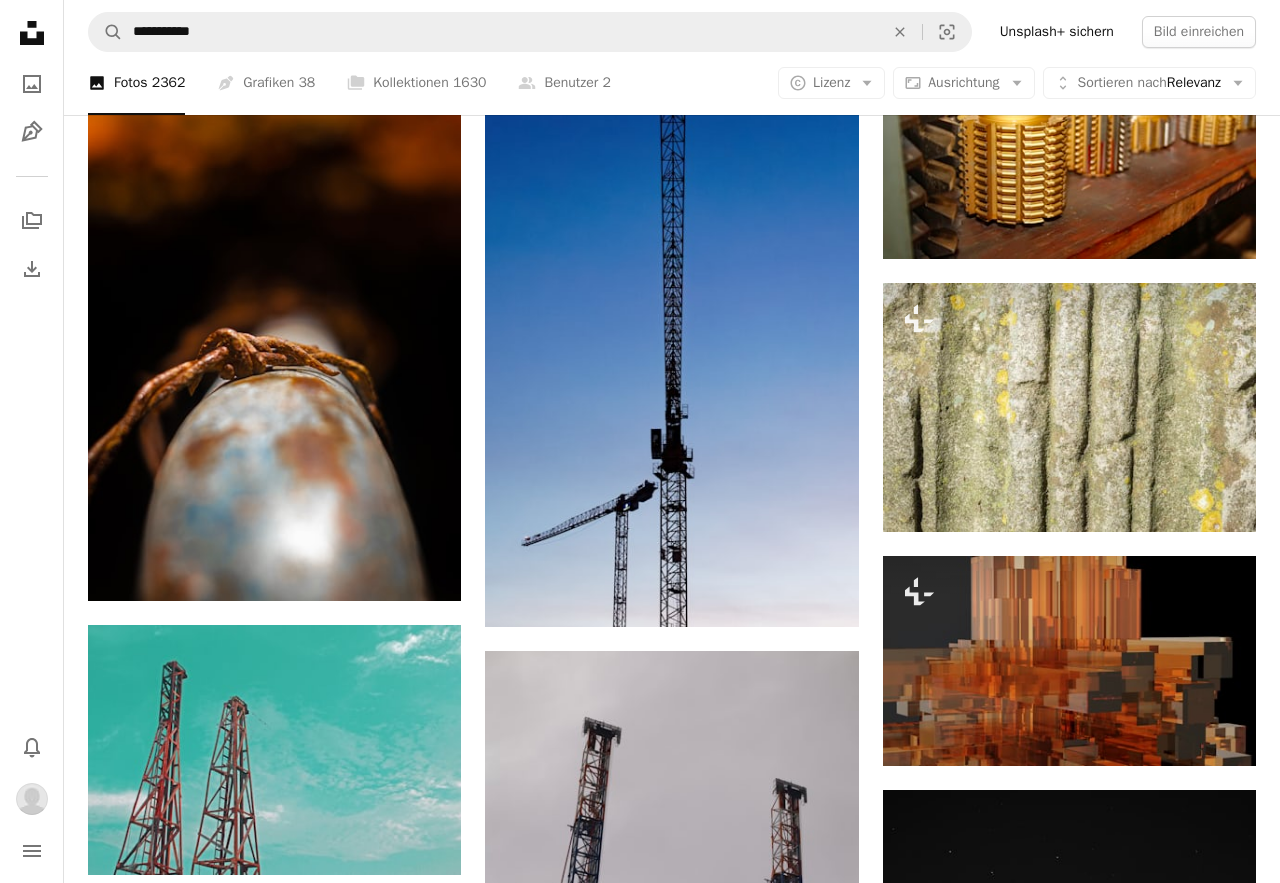 scroll, scrollTop: 13814, scrollLeft: 0, axis: vertical 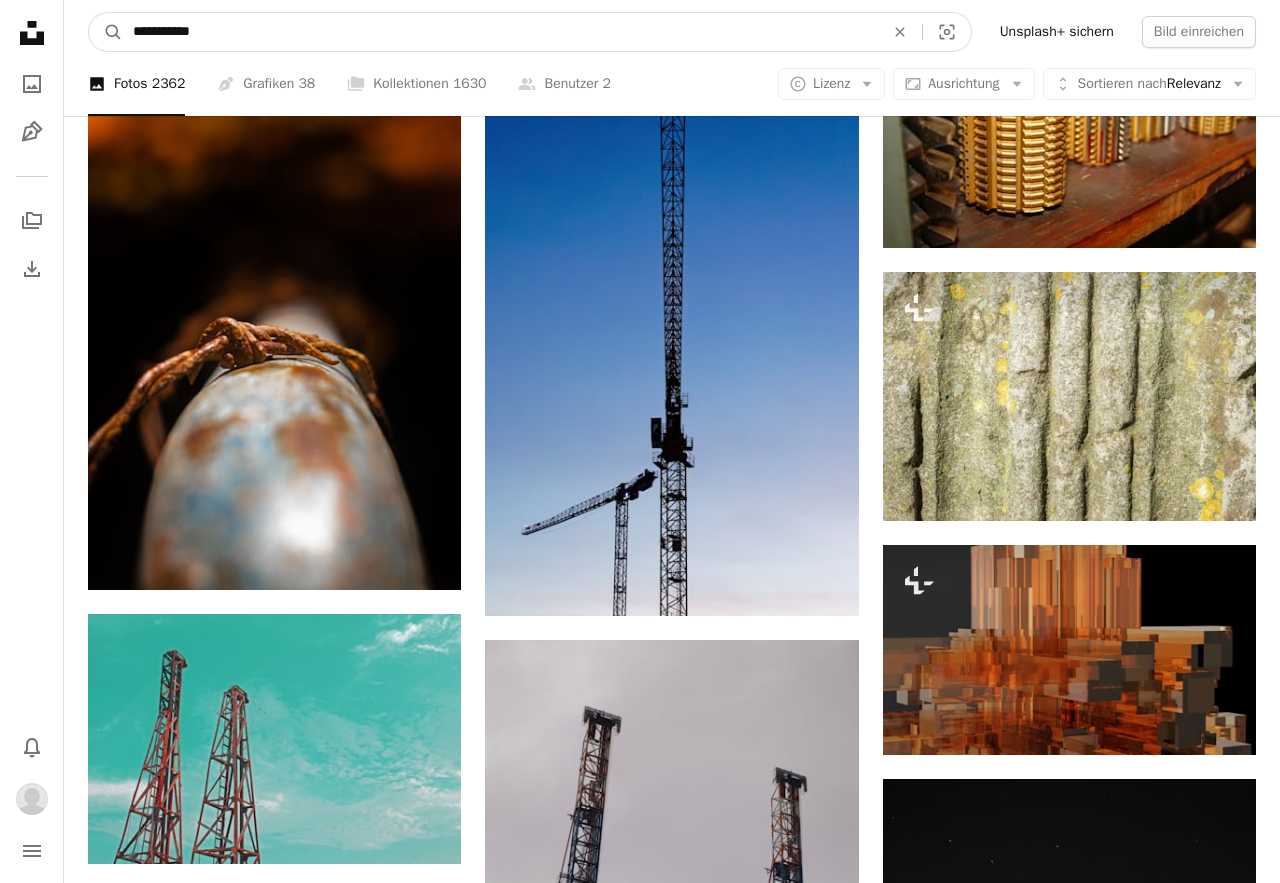 drag, startPoint x: 164, startPoint y: 36, endPoint x: 117, endPoint y: 30, distance: 47.38143 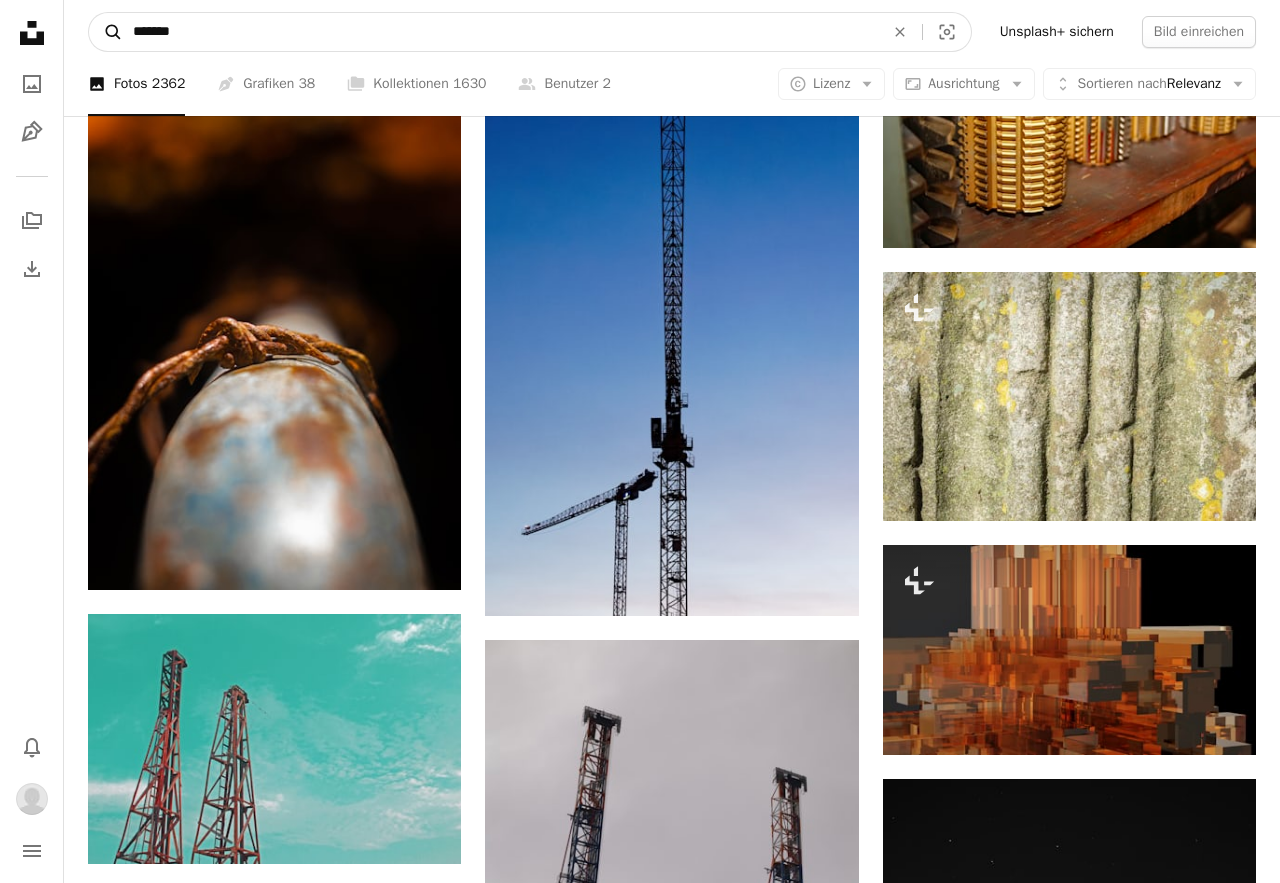 type on "*******" 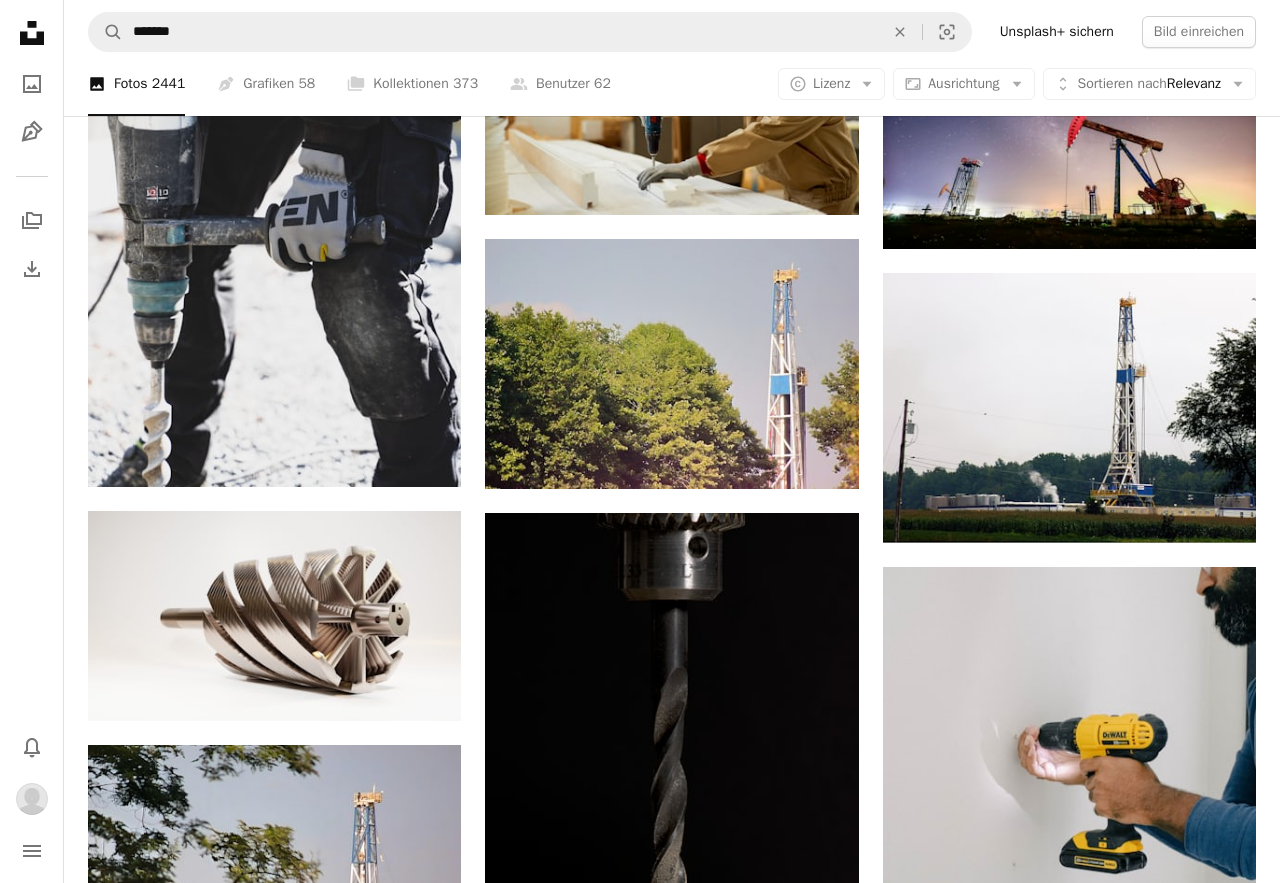 scroll, scrollTop: 1656, scrollLeft: 0, axis: vertical 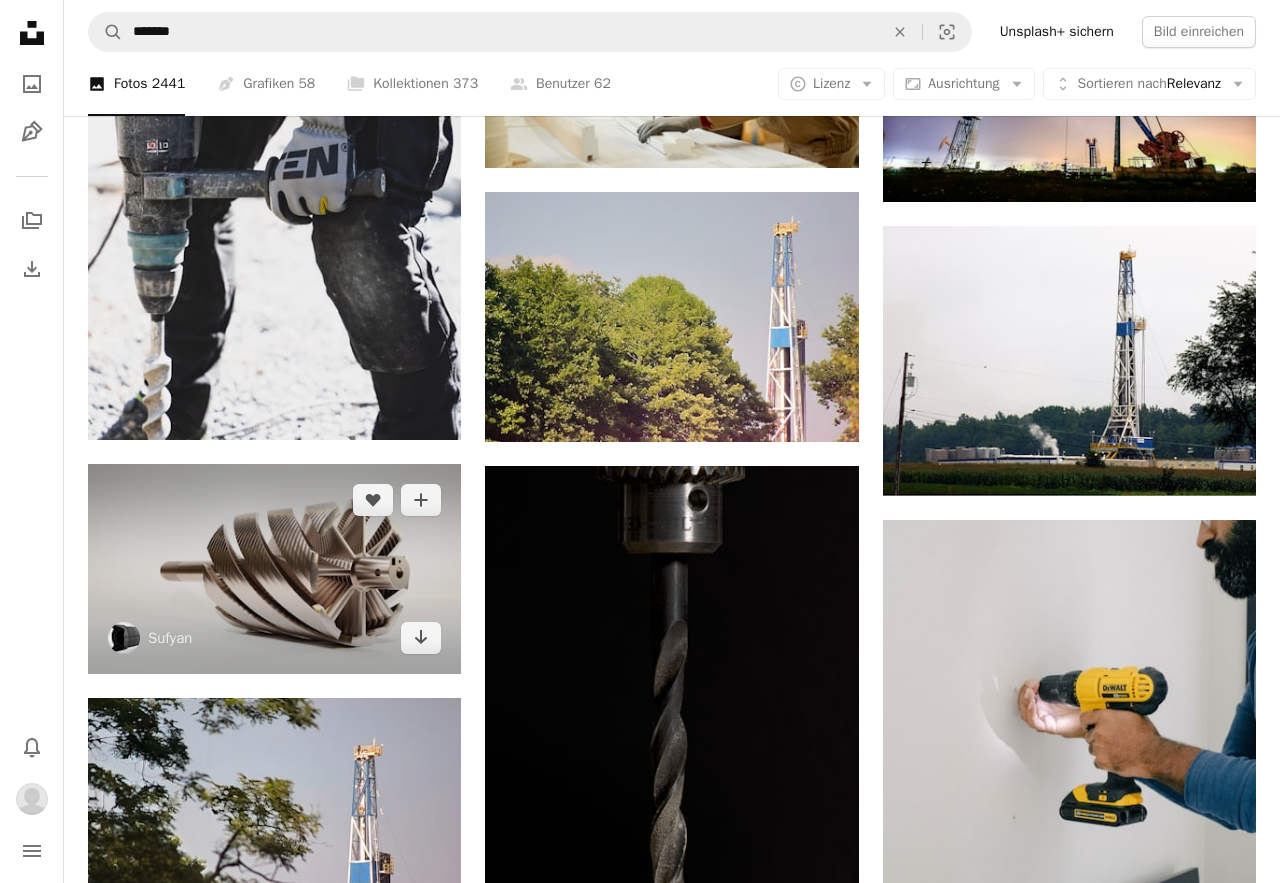 click at bounding box center (274, 569) 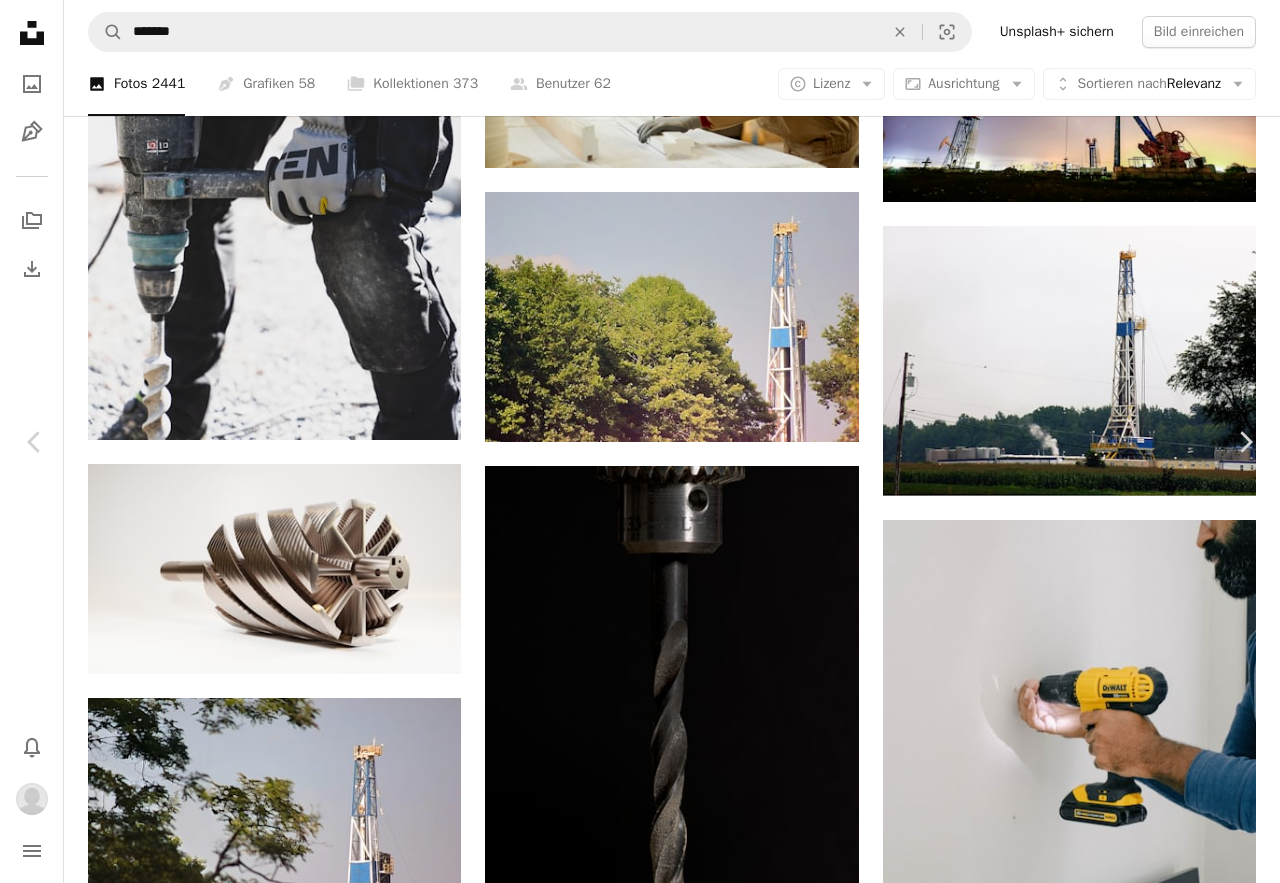 scroll, scrollTop: 0, scrollLeft: 0, axis: both 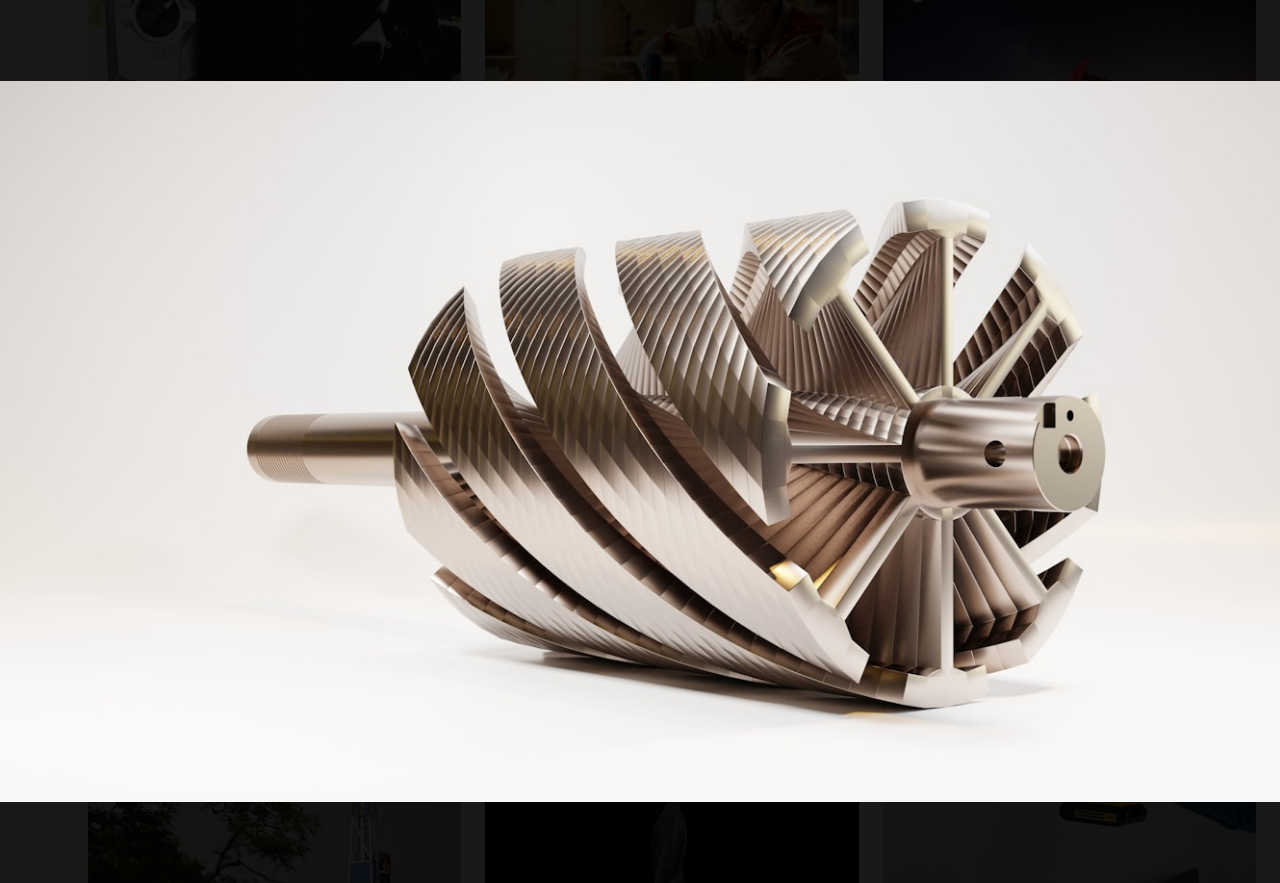 click at bounding box center [640, 441] 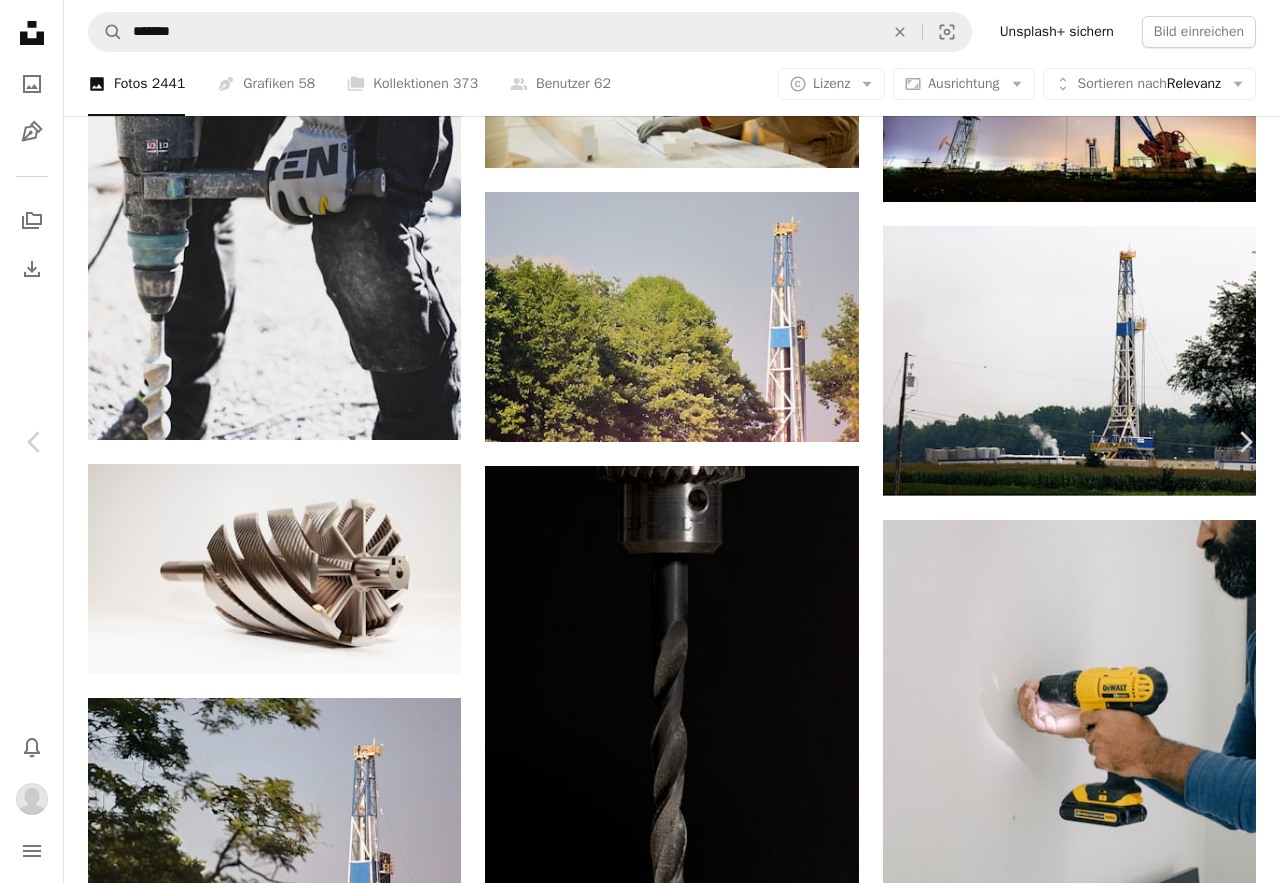 click on "An X shape Chevron left Chevron right Sufyan blenderdesigner A heart A plus sign Herunterladen Chevron down Zoom in Aufrufe 45.996 Downloads 1.578 A forward-right arrow Teilen Info icon Info More Actions Calendar outlined Veröffentlicht am  19. Dezember 2021 Safety Kostenlos zu verwenden im Rahmen der  Unsplash Lizenz technologieen Bohrmaschine grau Maschine Spirale Werkzeug Ausrüstung bürsten Spule Rotor Ähnliche Premium-Bilder auf iStock durchsuchen  |  20 % Rabatt mit Aktionscode UNSPLASH20 Mehr auf iStock anzeigen  ↗ Ähnliche Bilder A heart A plus sign Mastars Arrow pointing down A heart A plus sign K Adams Arrow pointing down Plus sign for Unsplash+ A heart A plus sign Kamran Abdullayev Für  Unsplash+ A lock Herunterladen A heart A plus sign Sufyan Arrow pointing down Plus sign for Unsplash+ A heart A plus sign Rick Rothenberg Für  Unsplash+ A lock Herunterladen A heart A plus sign Andrey Matveev Arrow pointing down A heart A plus sign Marek Studzinski Arrow pointing down A heart A plus sign" at bounding box center [640, 5354] 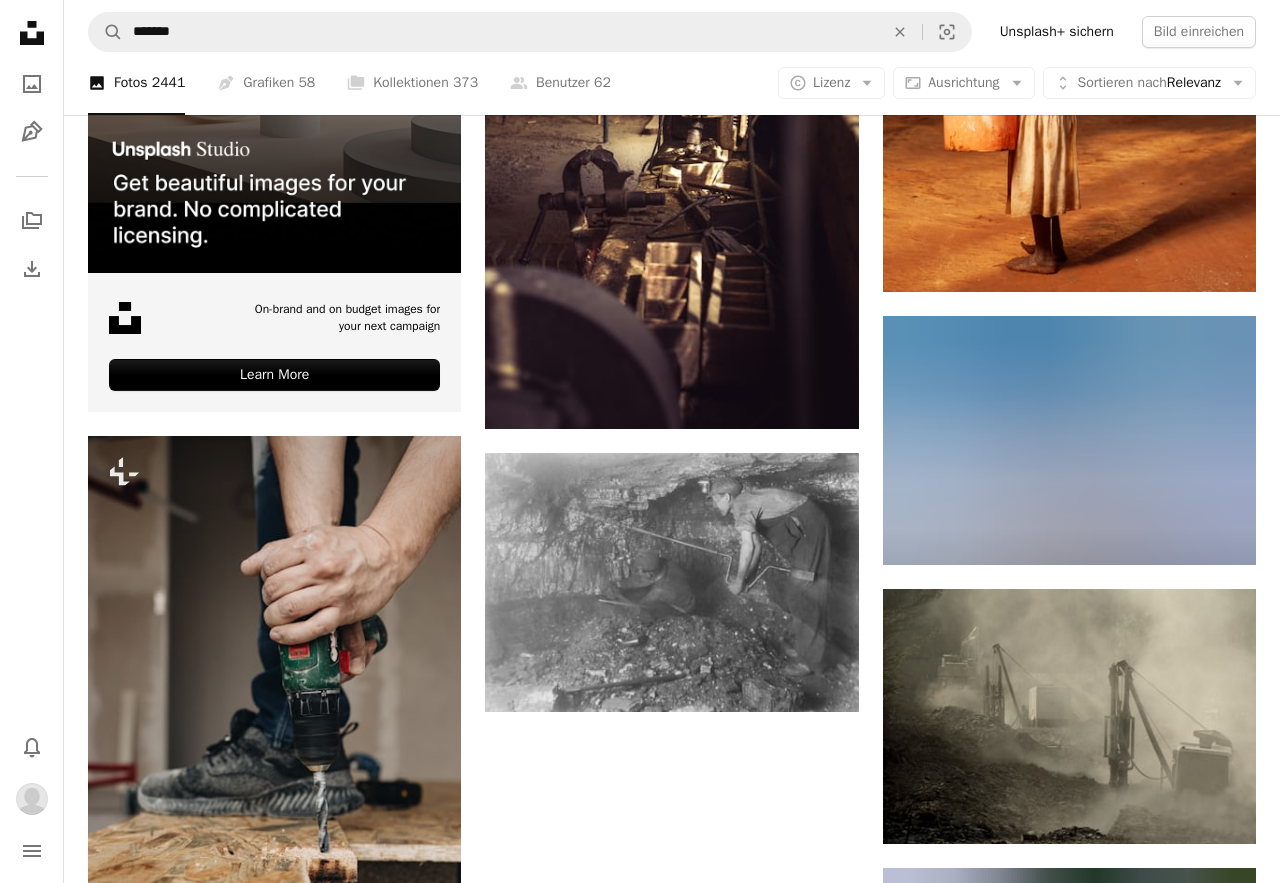 scroll, scrollTop: 4554, scrollLeft: 0, axis: vertical 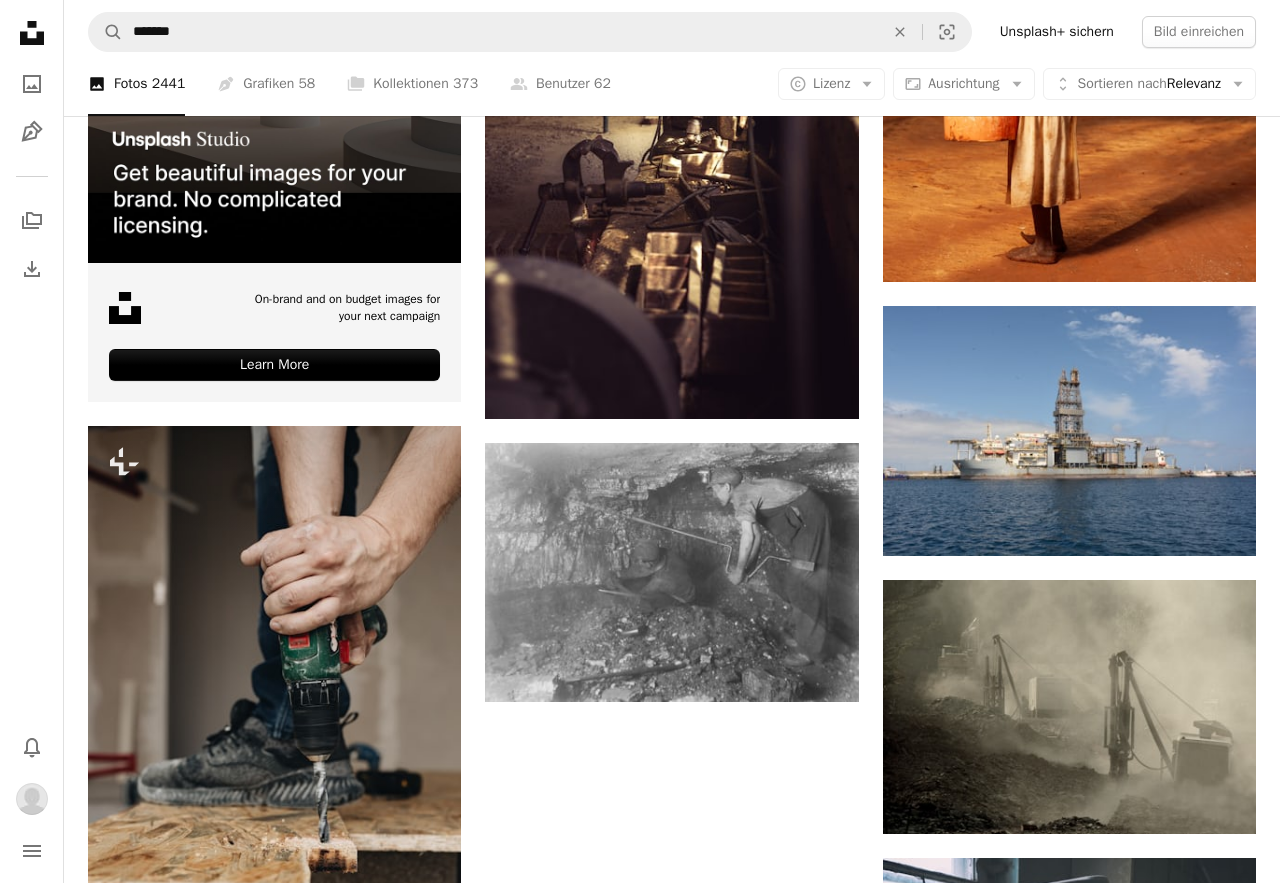 click on "Mehr laden" at bounding box center [672, 1218] 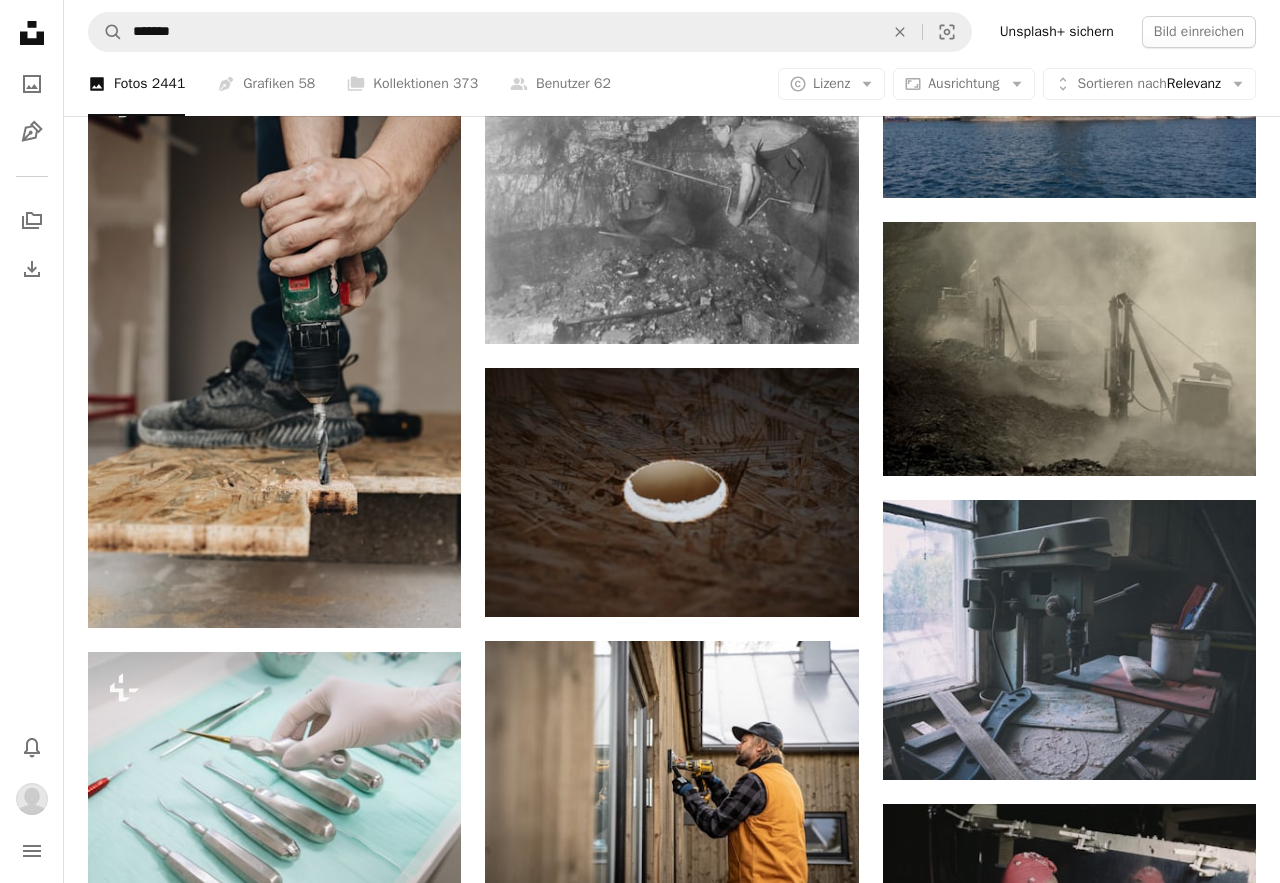scroll, scrollTop: 4968, scrollLeft: 0, axis: vertical 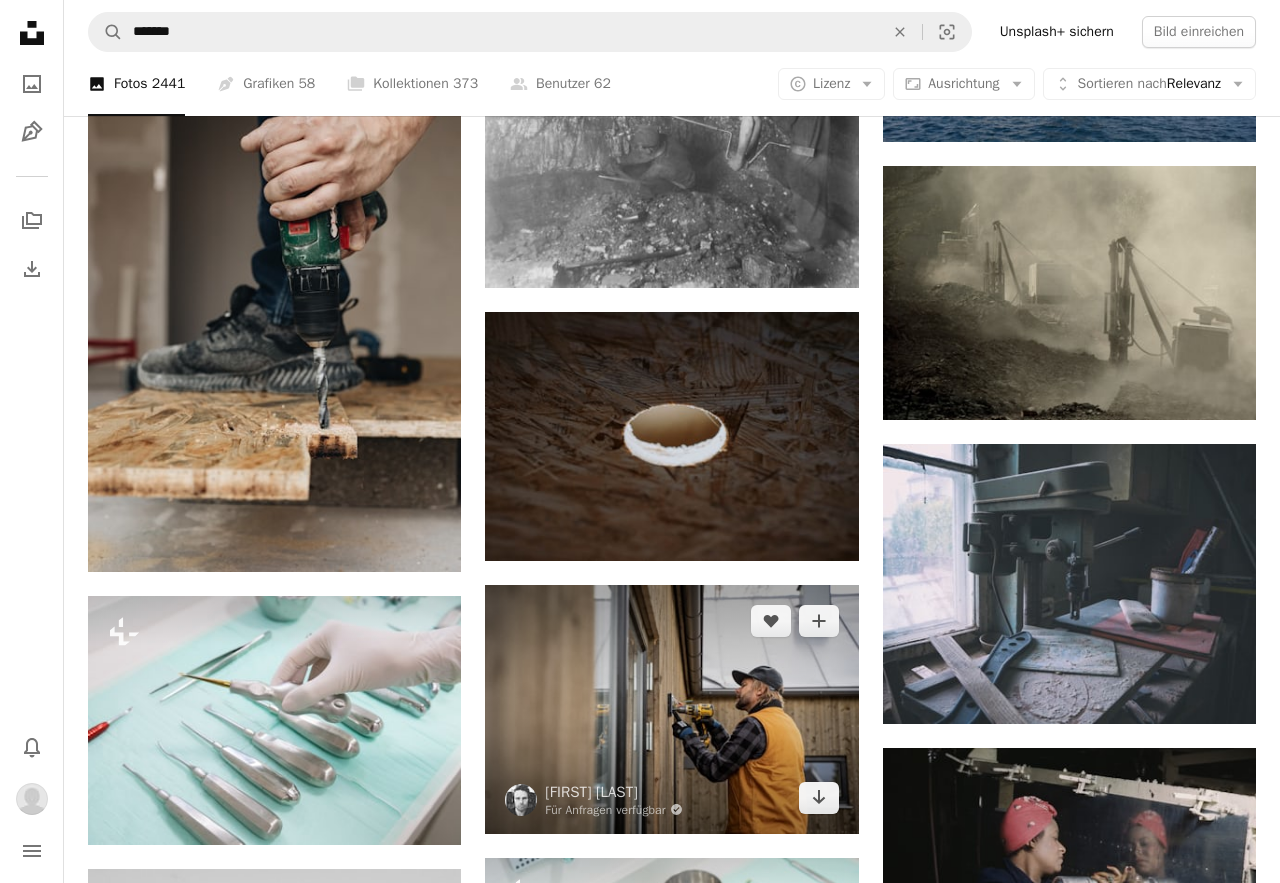 click at bounding box center (671, 709) 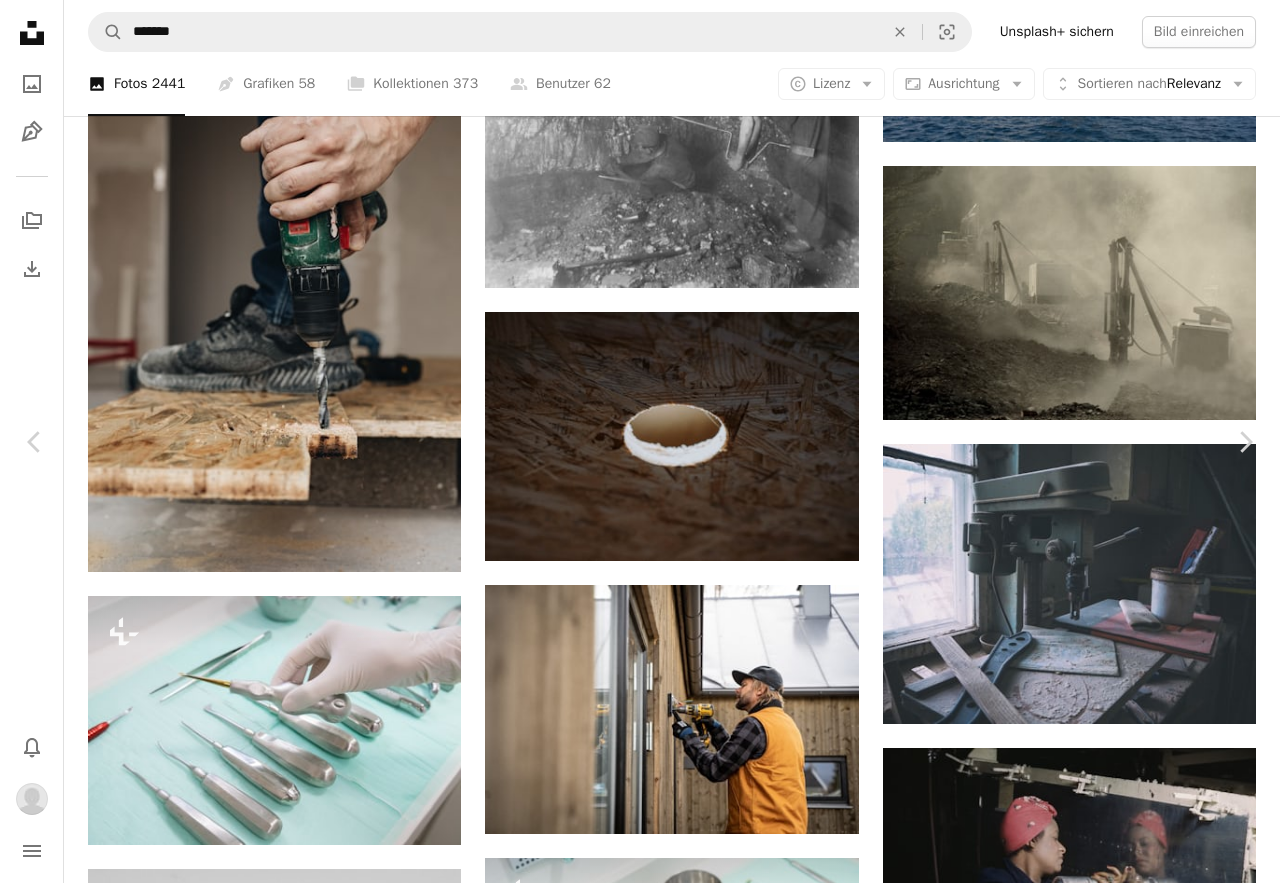 click on "An X shape" at bounding box center (20, 20) 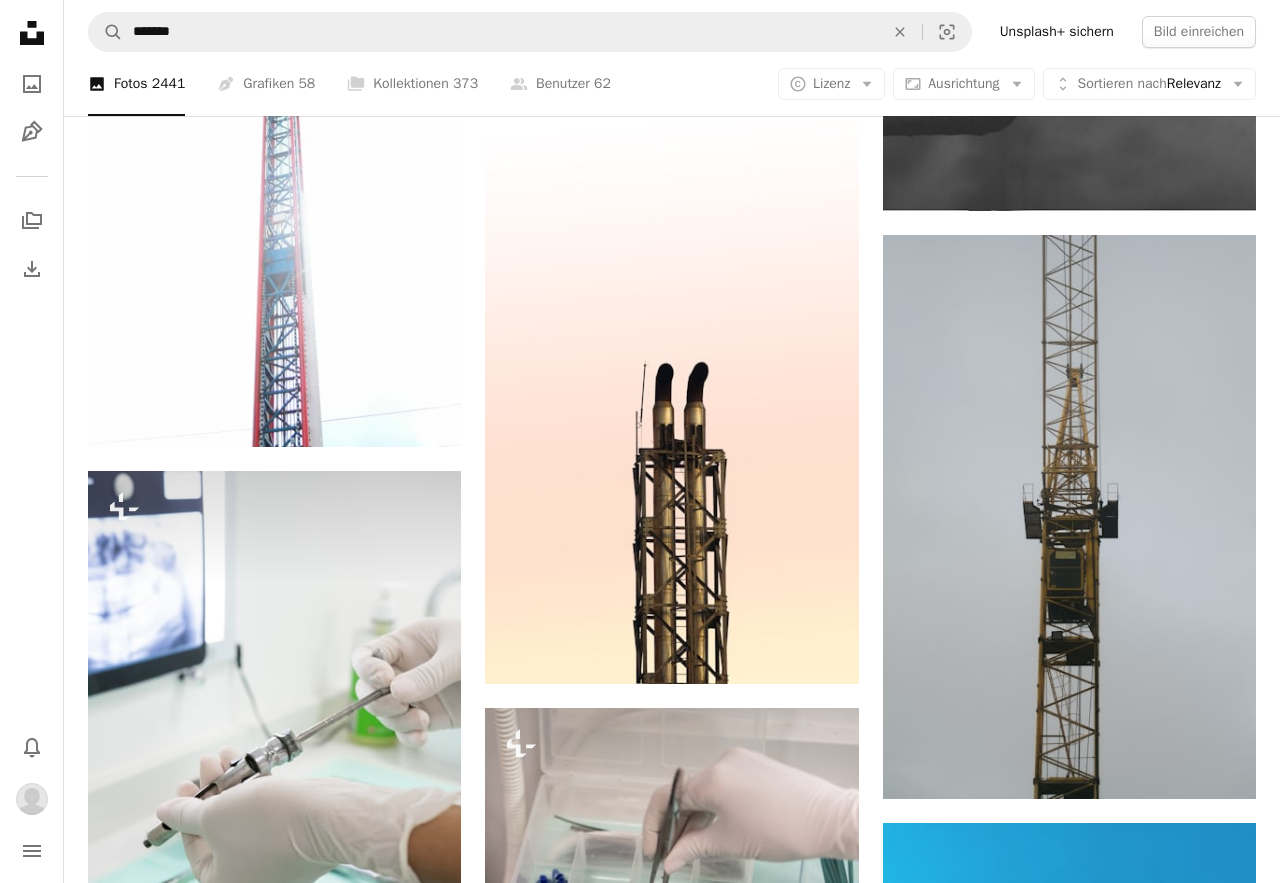 scroll, scrollTop: 10902, scrollLeft: 0, axis: vertical 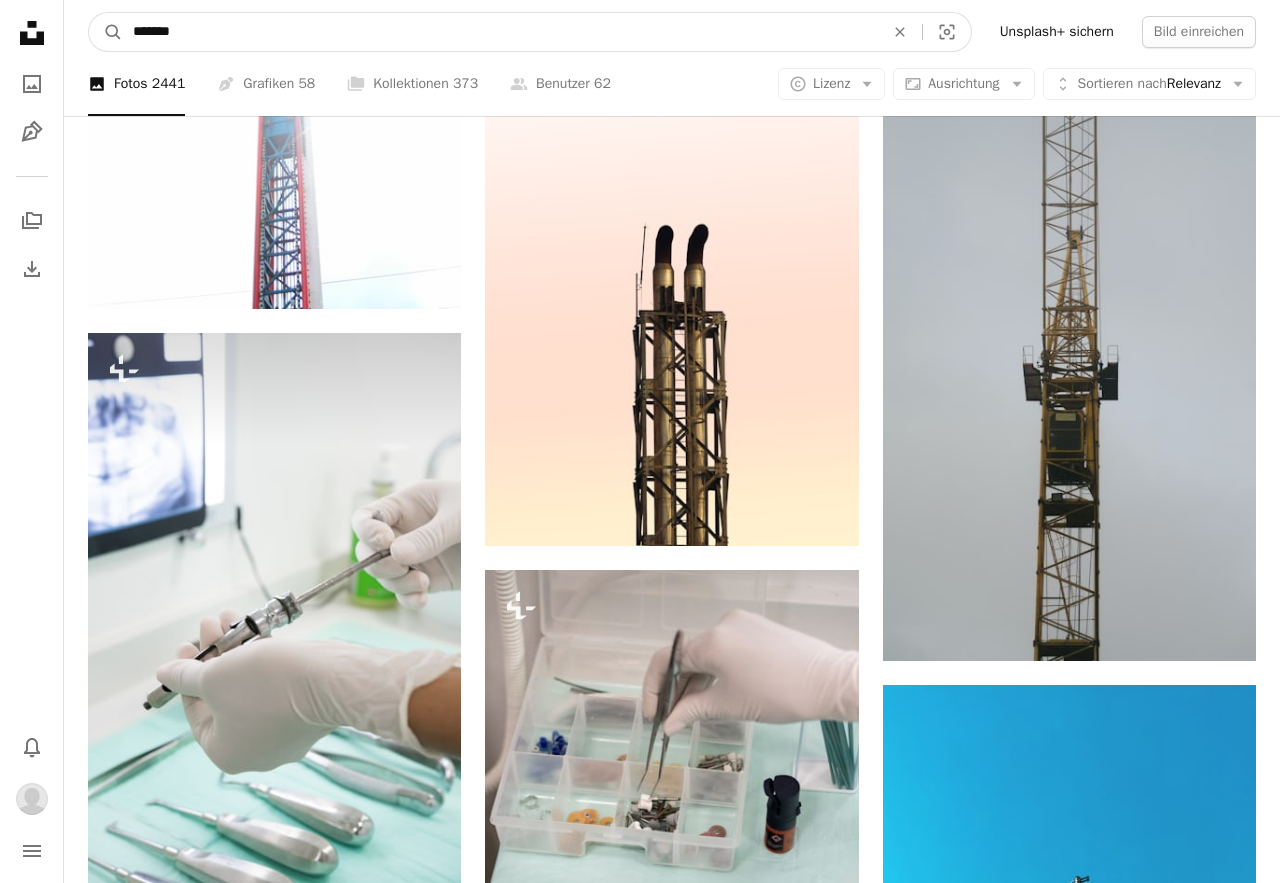 click on "*******" at bounding box center [500, 32] 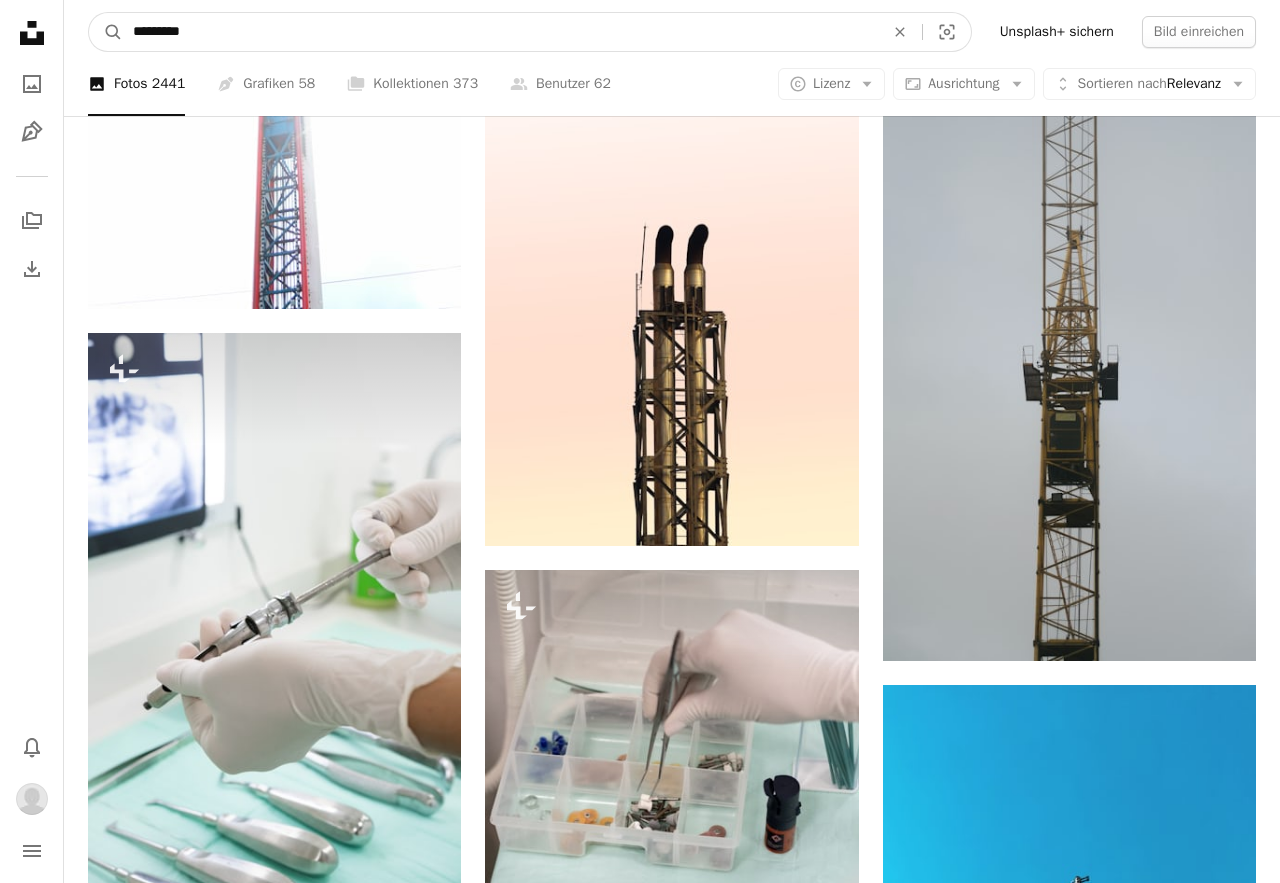 type on "*********" 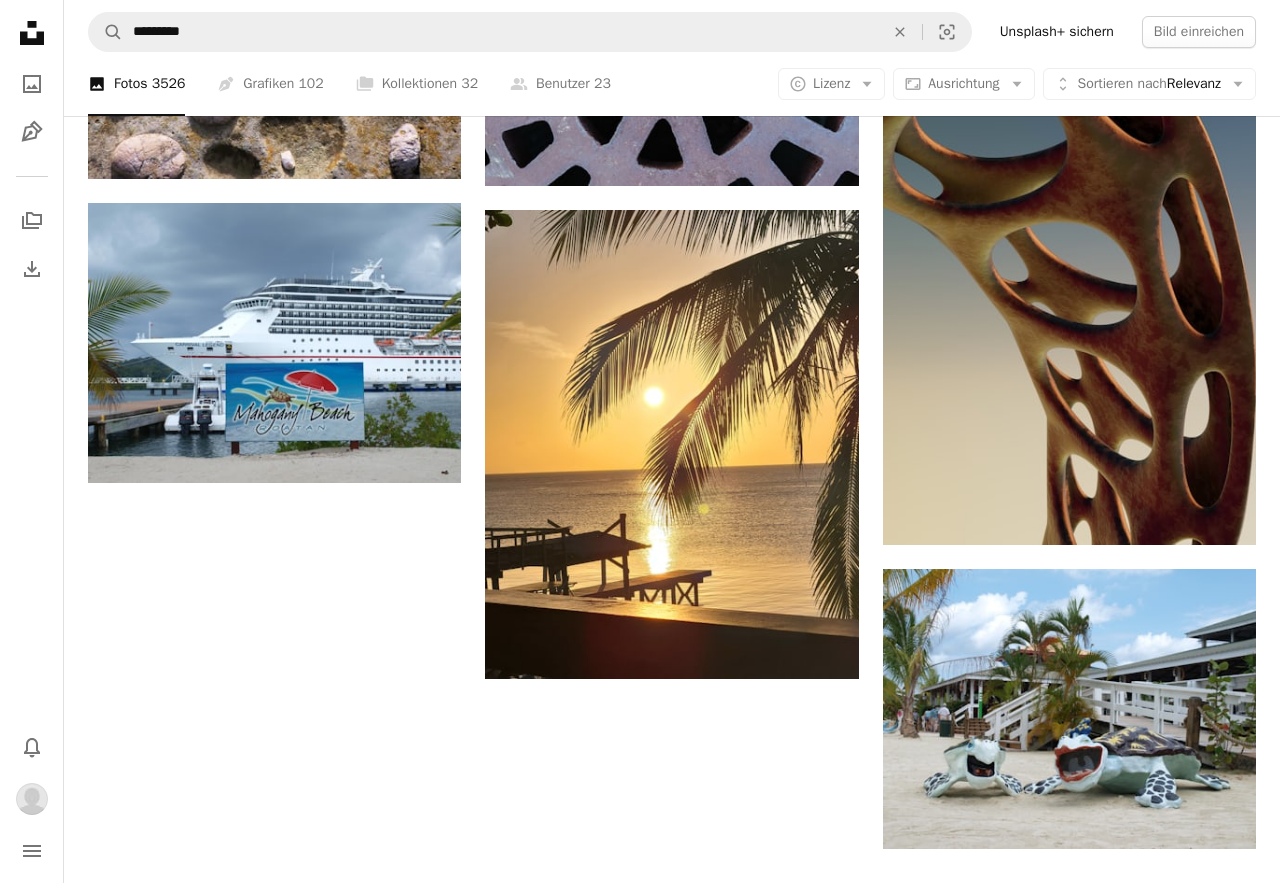 scroll, scrollTop: 2813, scrollLeft: 0, axis: vertical 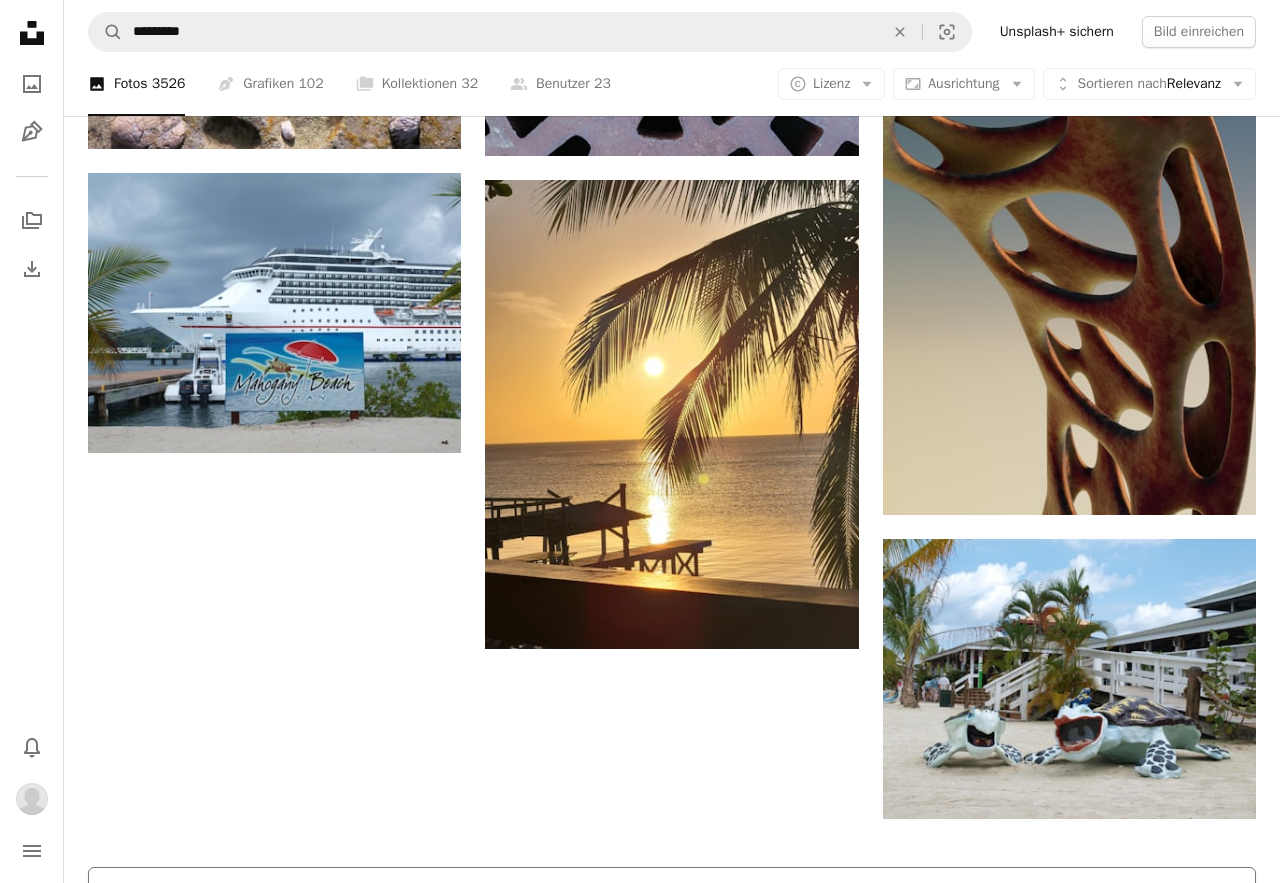 click on "Mehr laden" at bounding box center [672, 899] 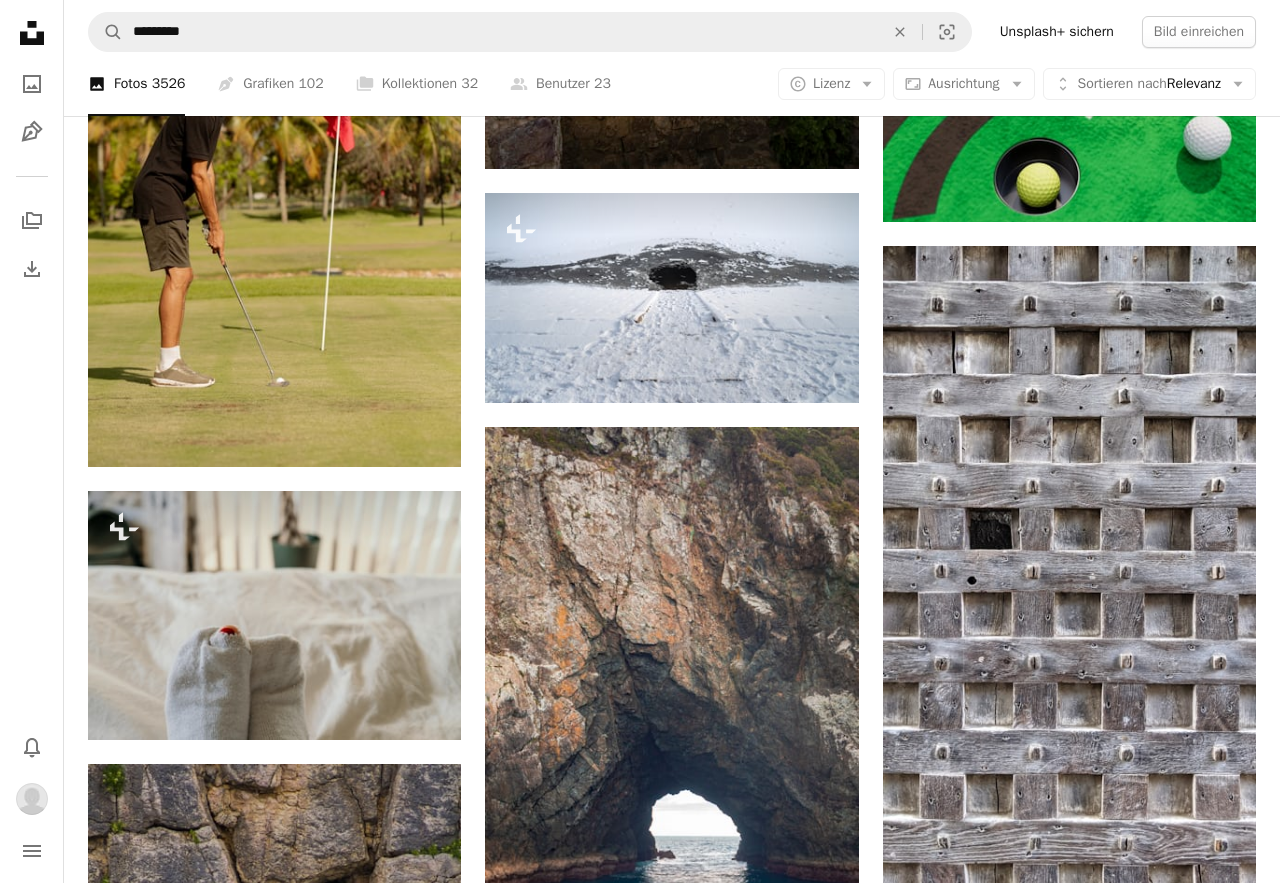 scroll, scrollTop: 20615, scrollLeft: 0, axis: vertical 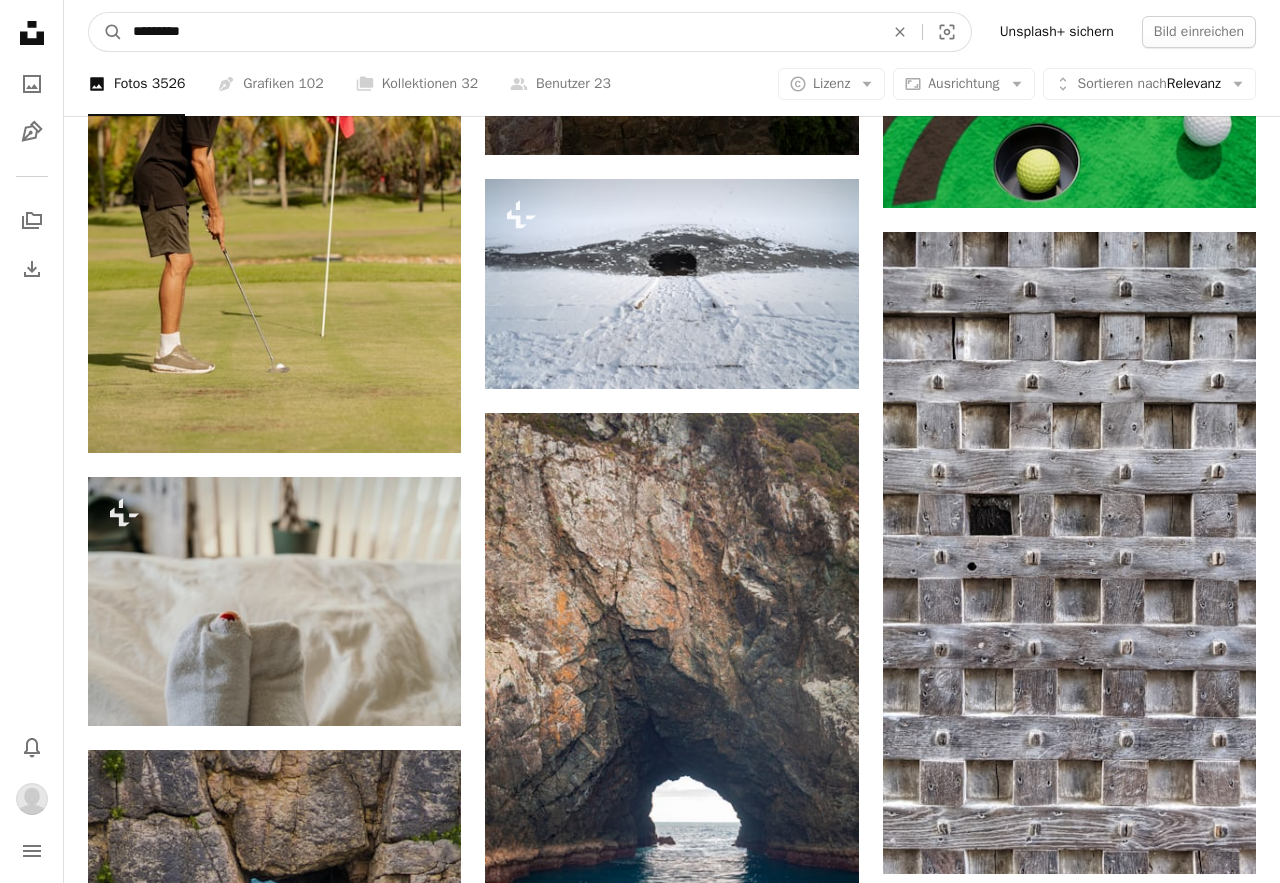 drag, startPoint x: 213, startPoint y: 26, endPoint x: 114, endPoint y: 32, distance: 99.18165 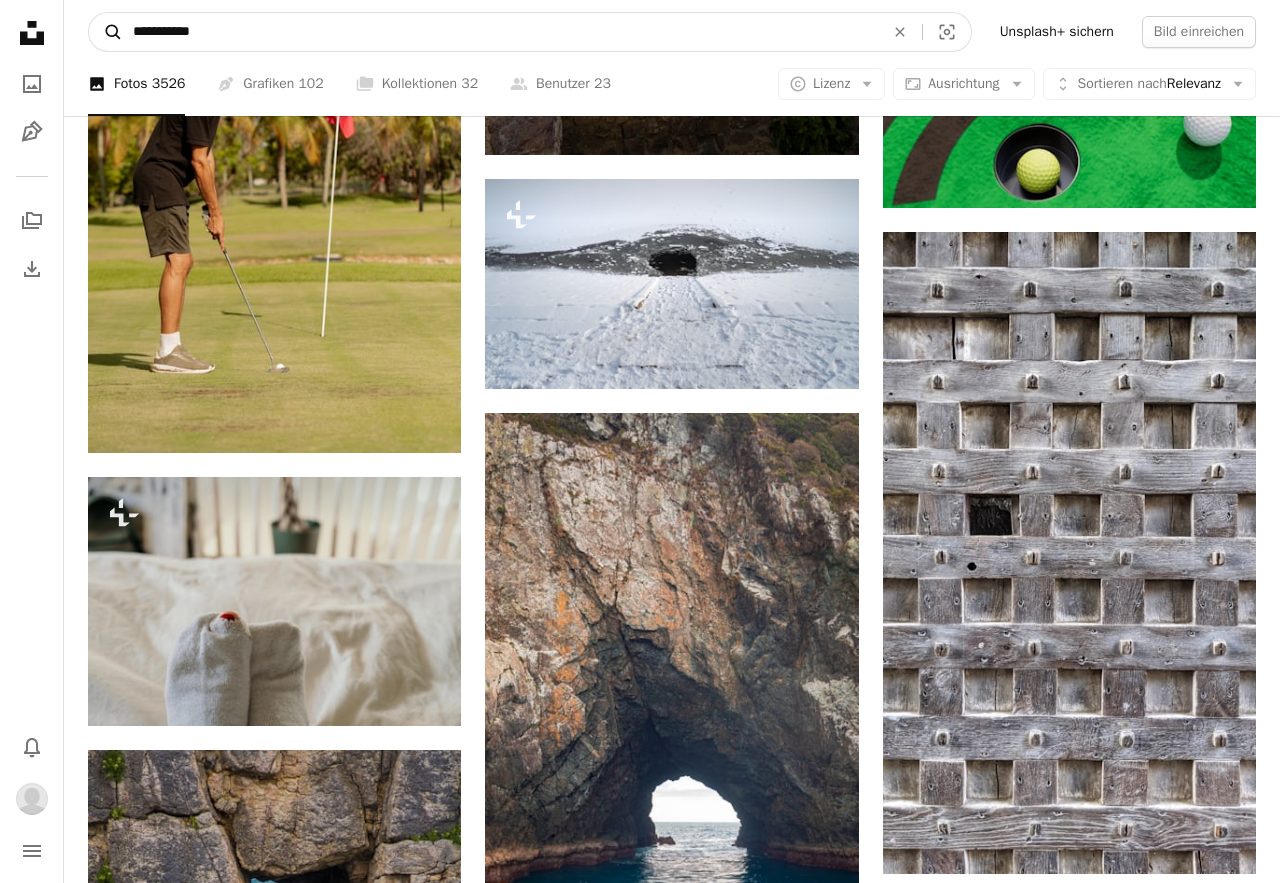 type on "**********" 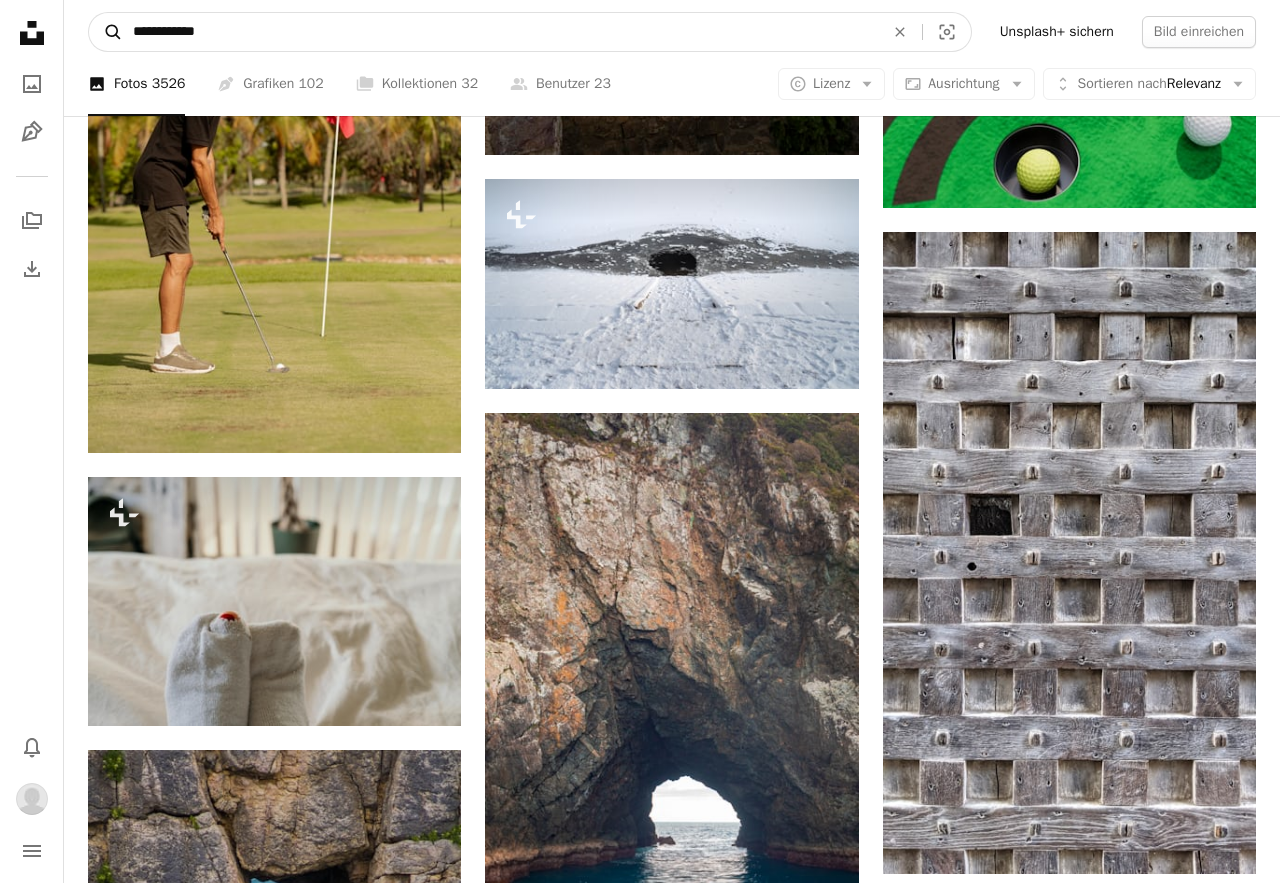 click on "A magnifying glass" at bounding box center [106, 32] 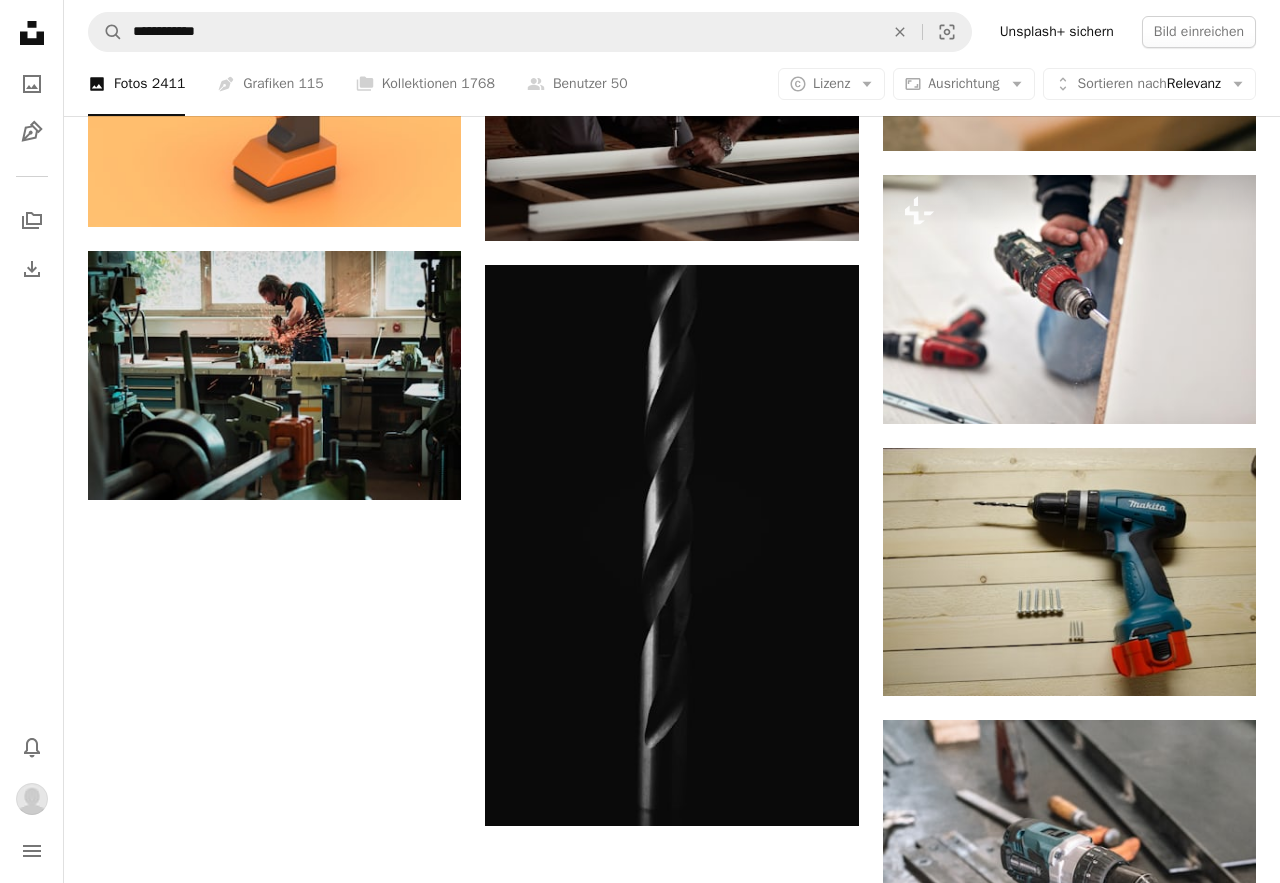 scroll, scrollTop: 2484, scrollLeft: 0, axis: vertical 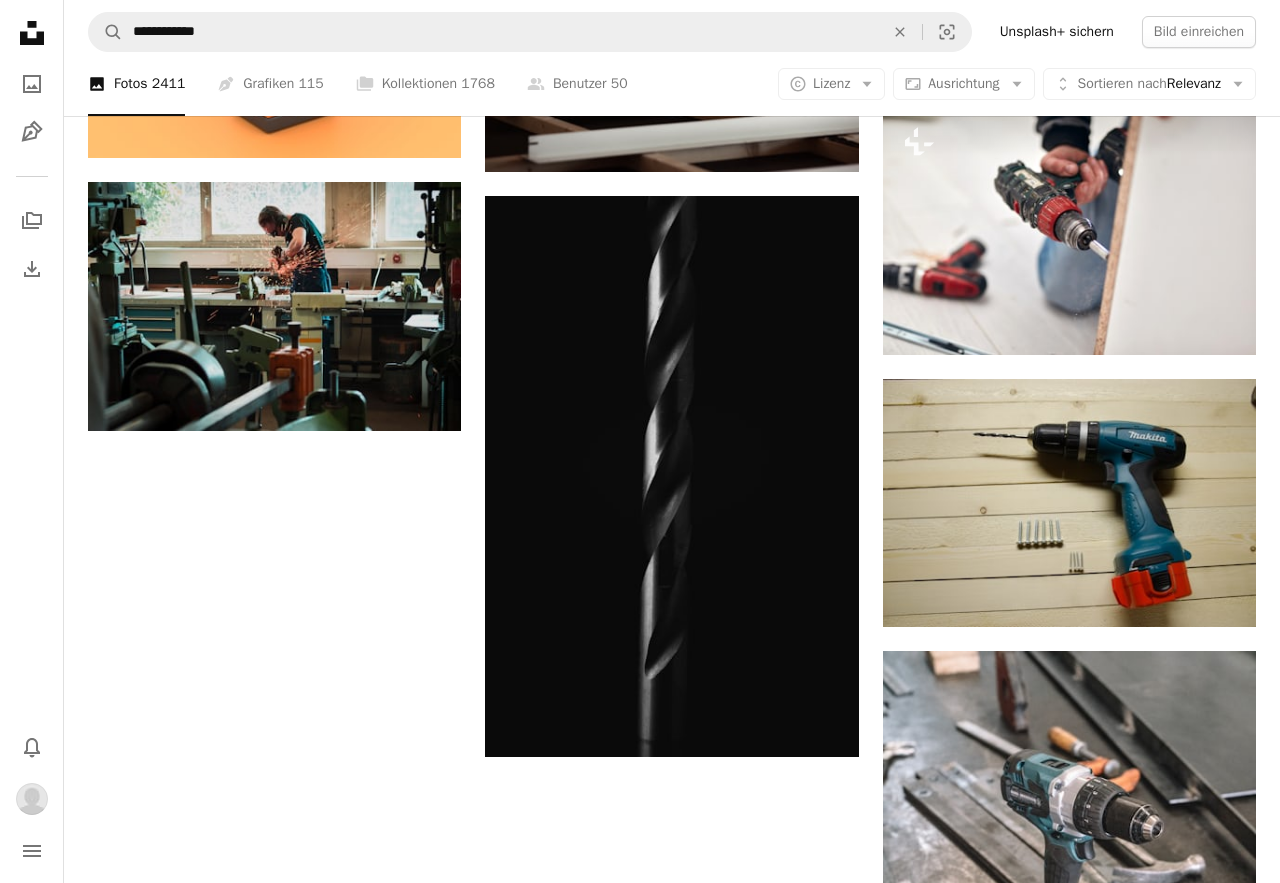 click on "Mehr laden" at bounding box center (672, 1291) 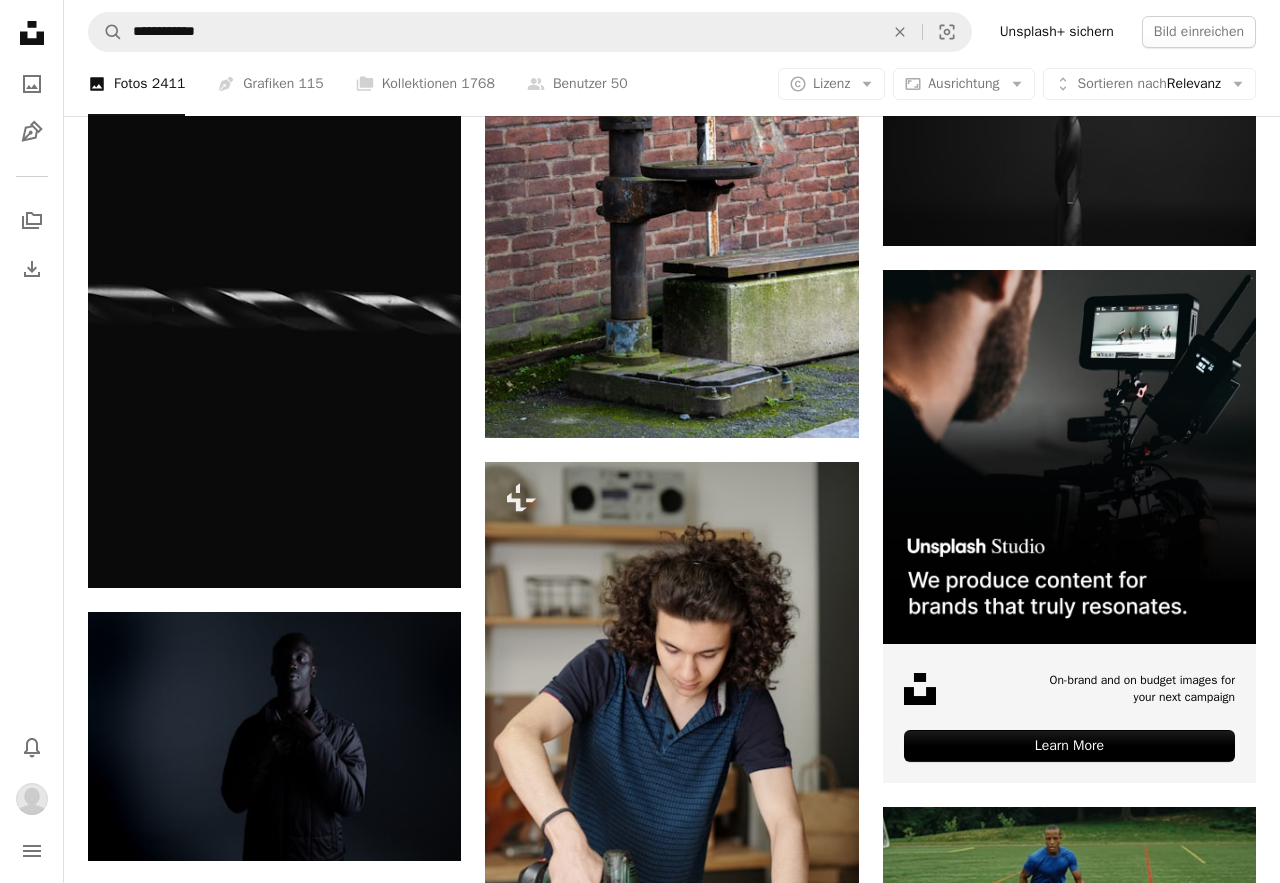 scroll, scrollTop: 7590, scrollLeft: 0, axis: vertical 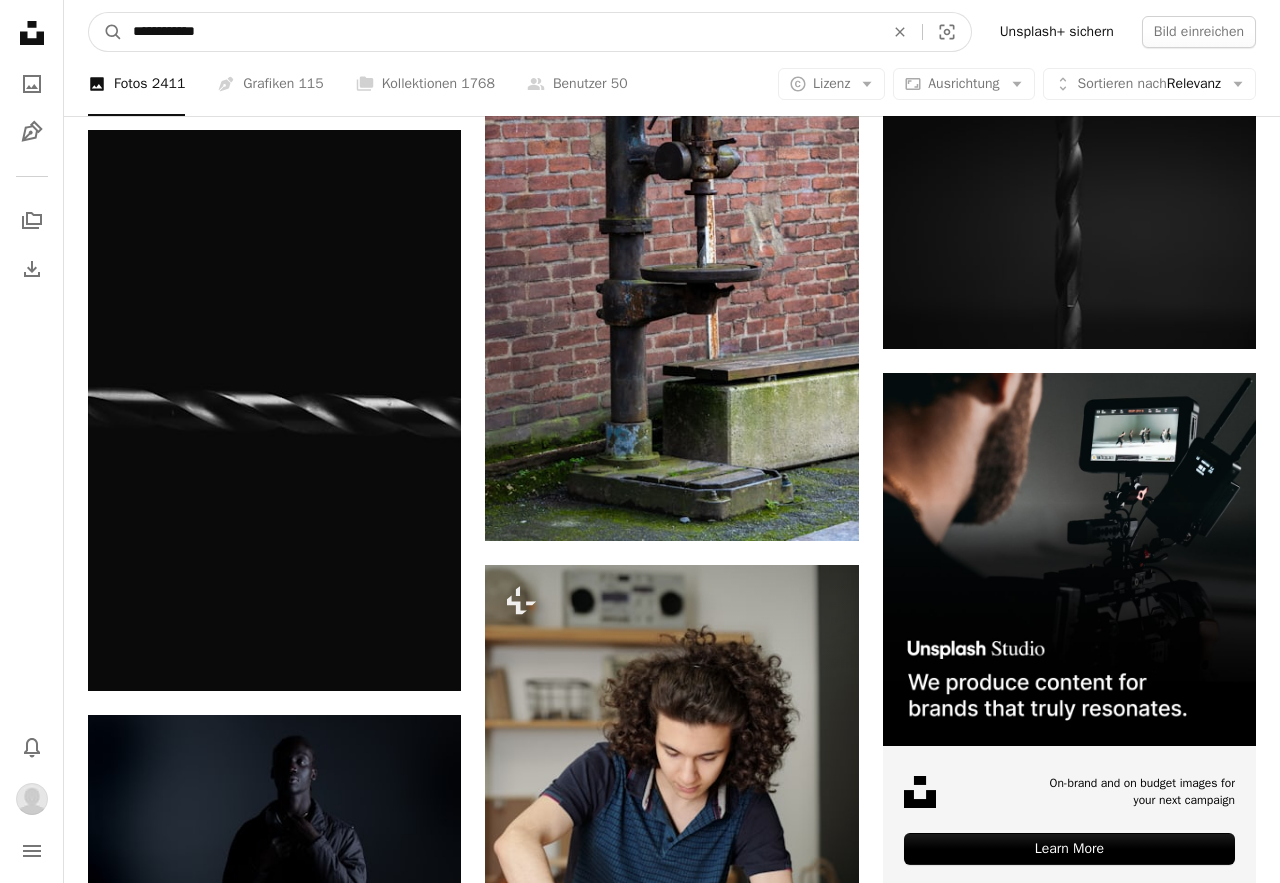 click on "**********" at bounding box center (500, 32) 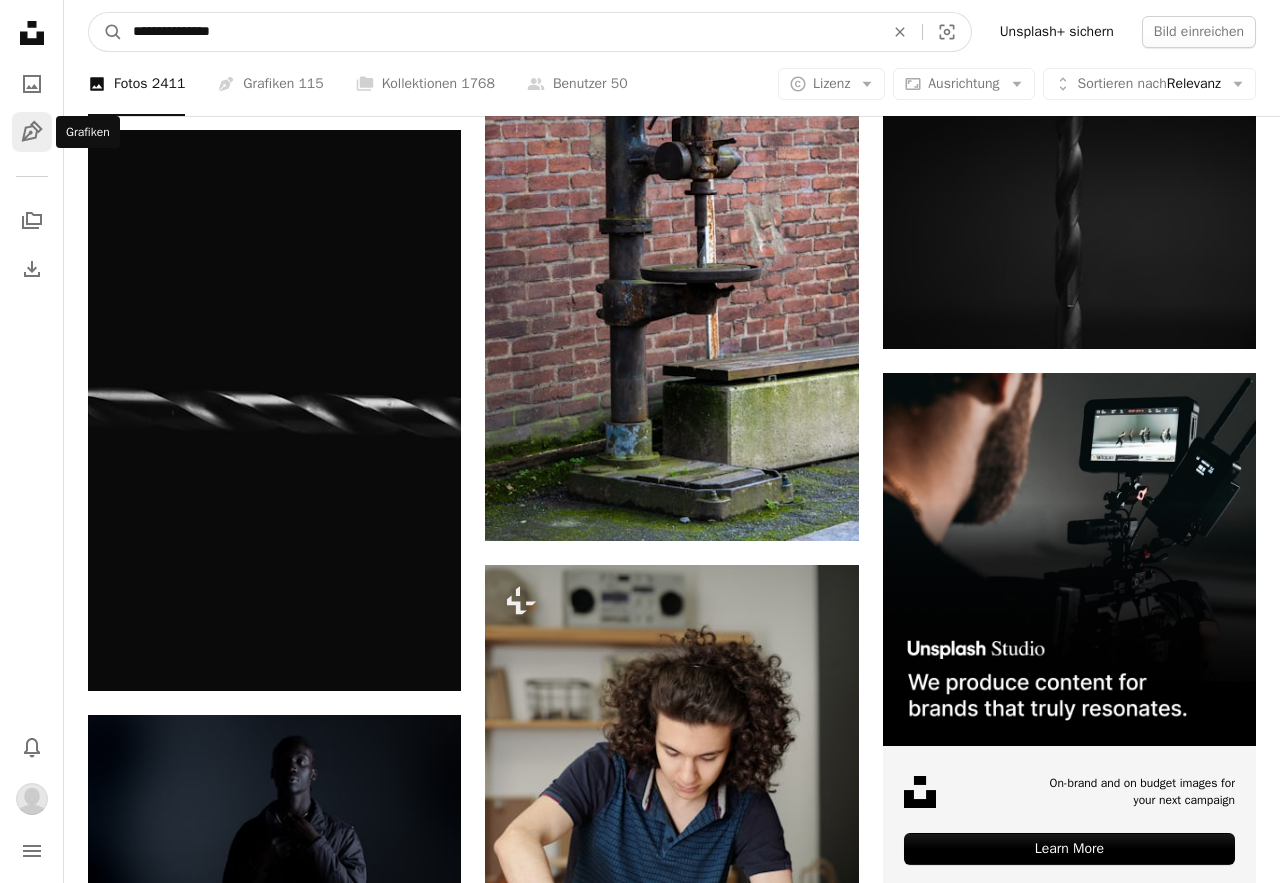 type on "**********" 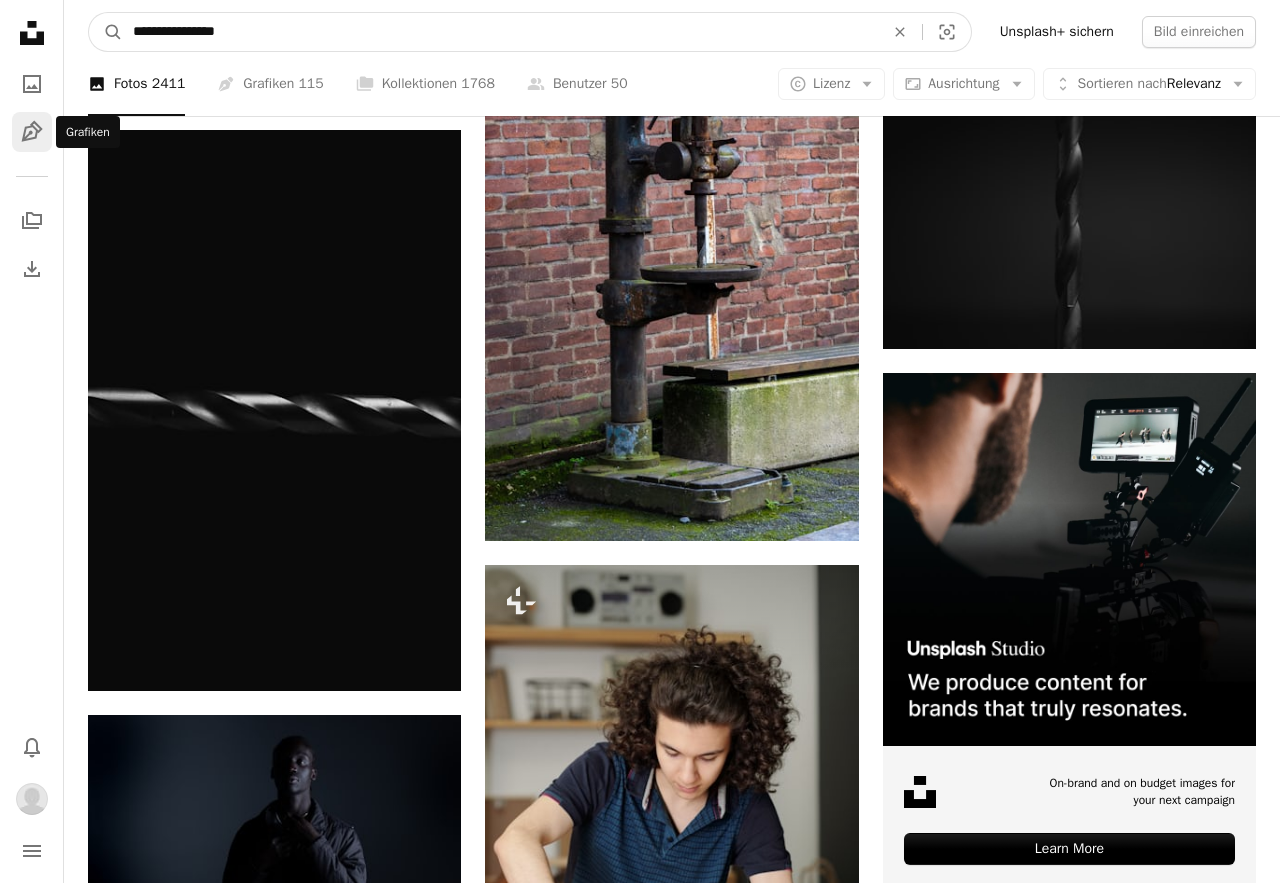 click on "A magnifying glass" at bounding box center [106, 32] 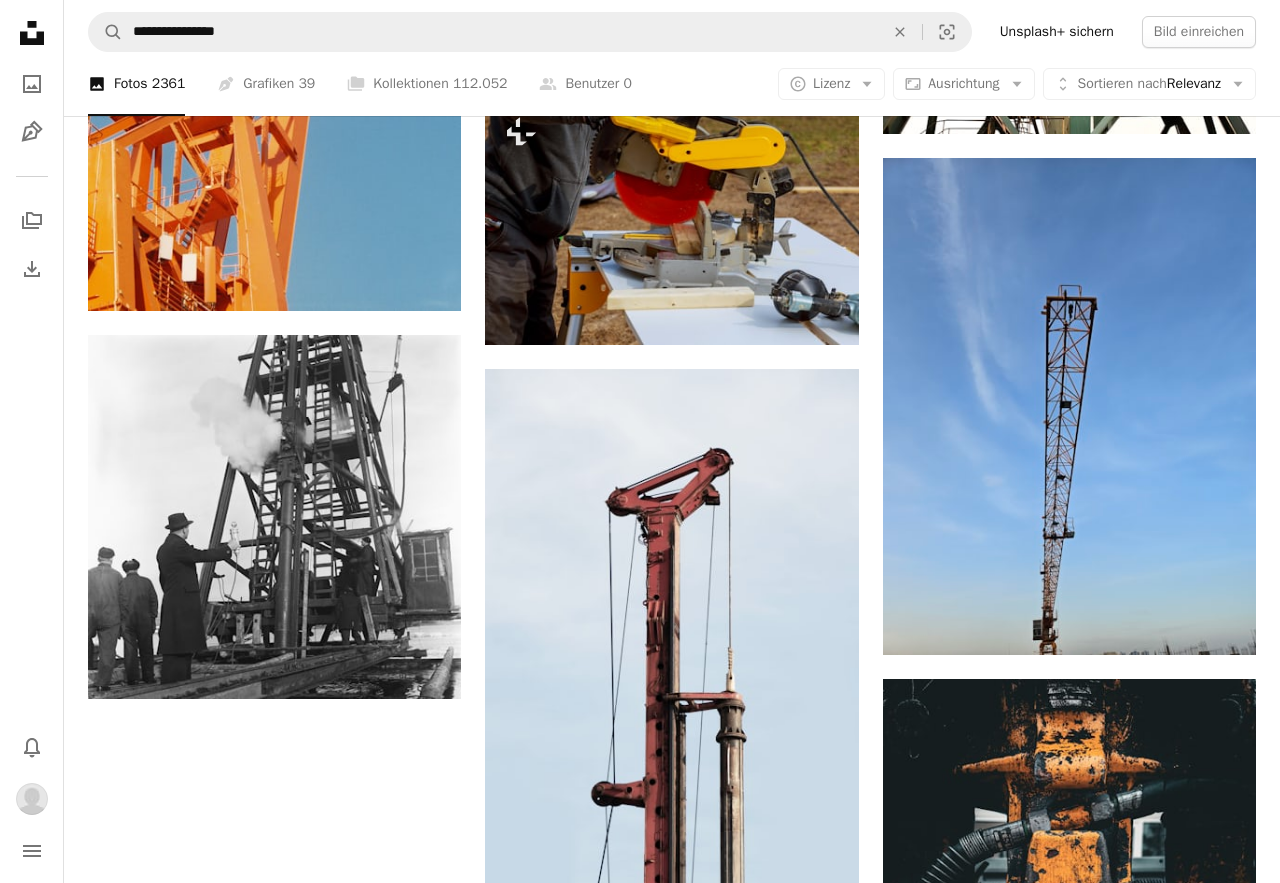 scroll, scrollTop: 2902, scrollLeft: 0, axis: vertical 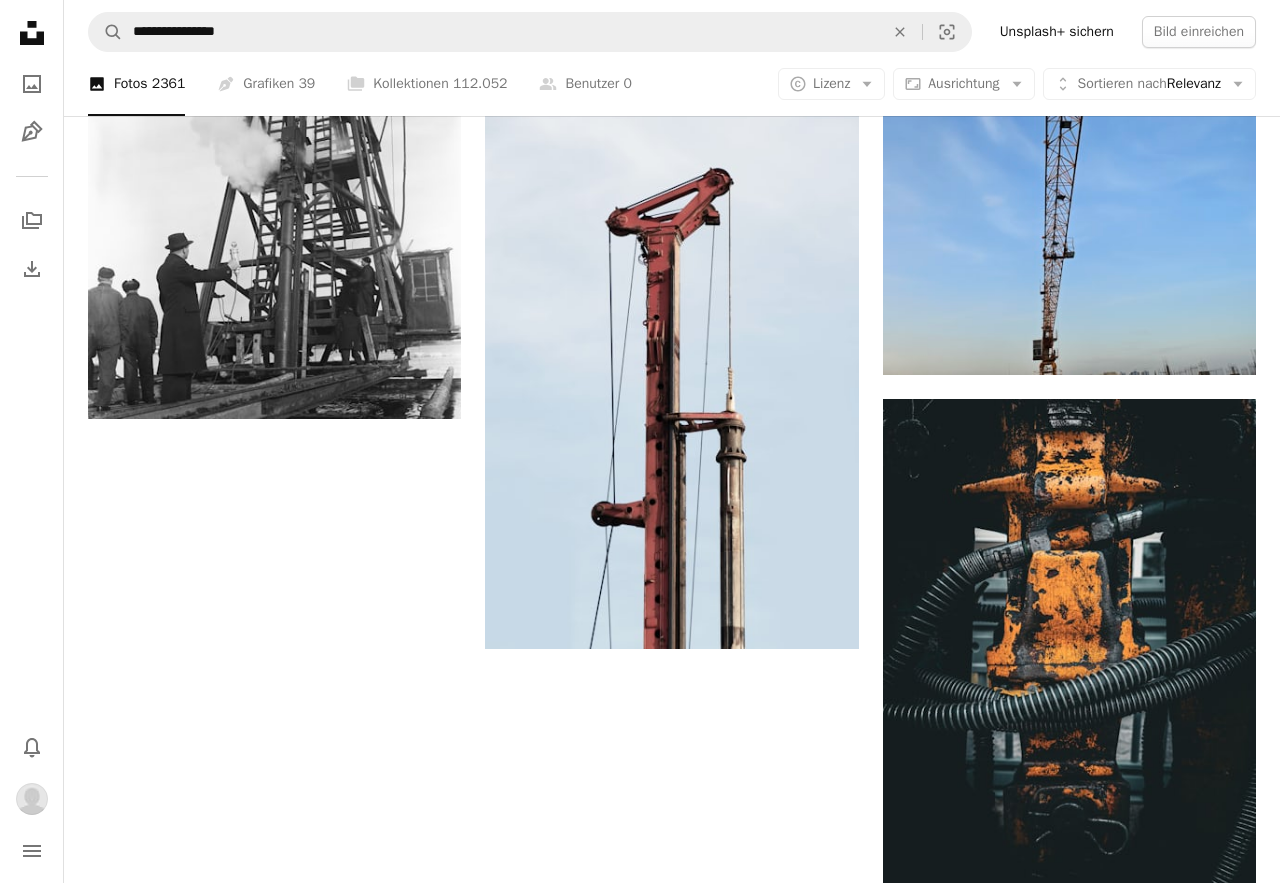 click on "Mehr laden" at bounding box center (672, 977) 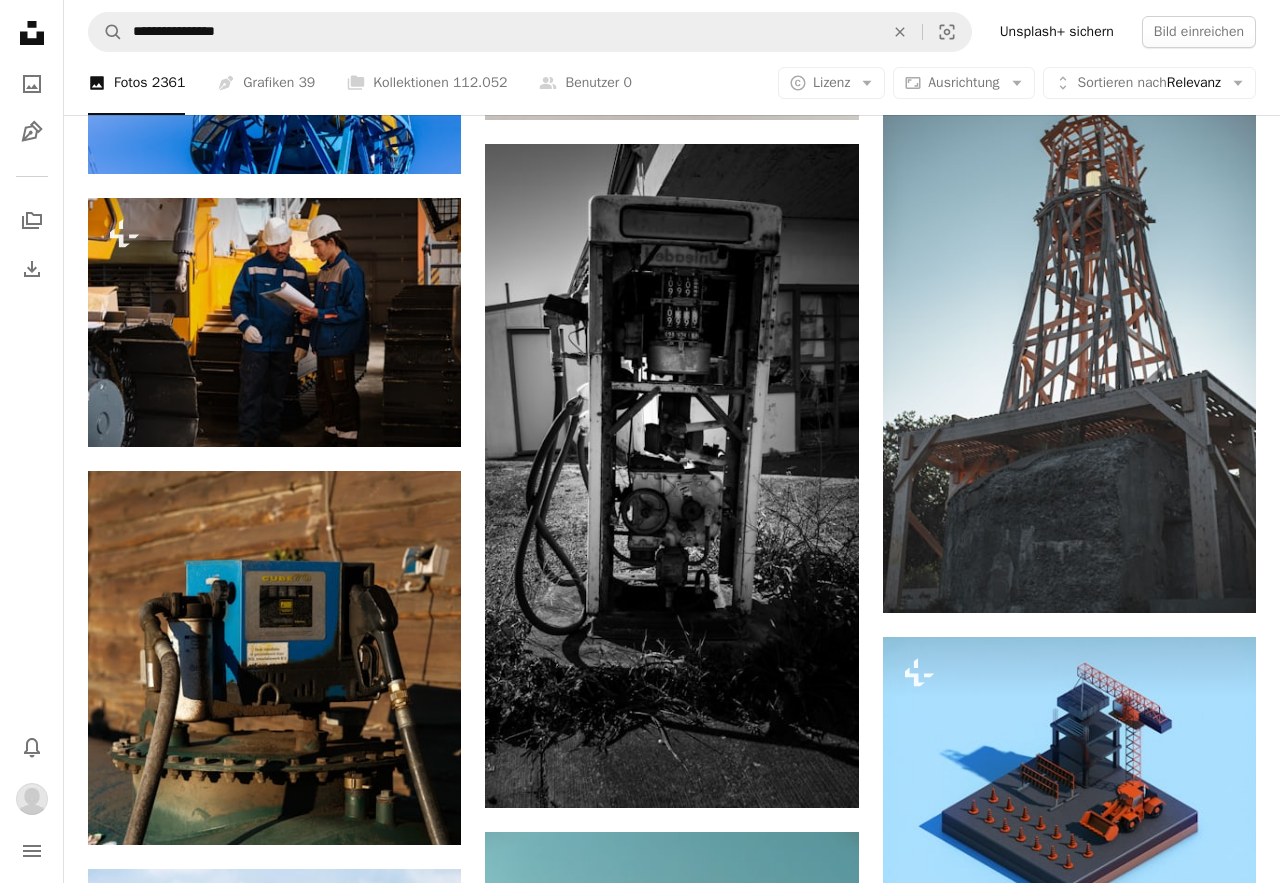 scroll, scrollTop: 4972, scrollLeft: 0, axis: vertical 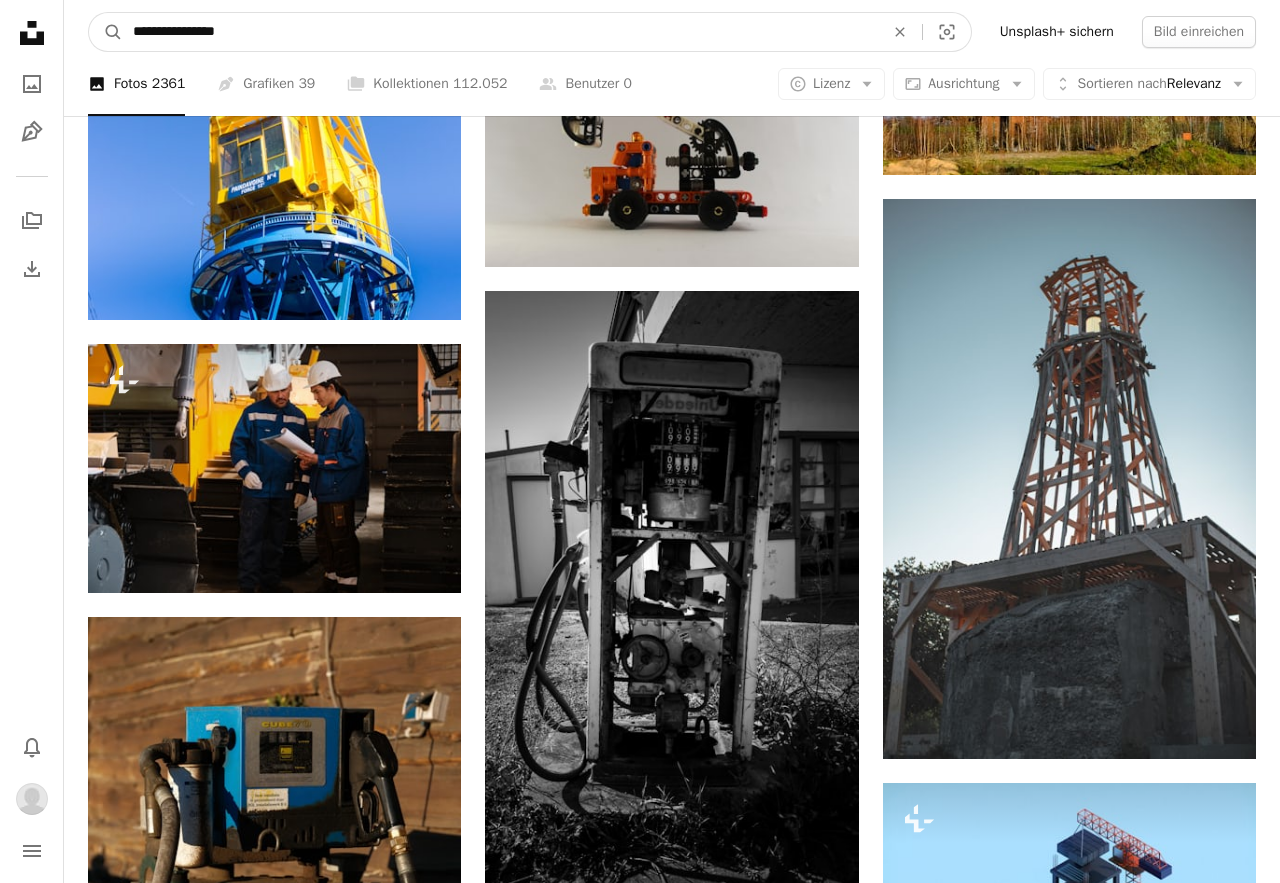 drag, startPoint x: 197, startPoint y: 32, endPoint x: 301, endPoint y: 40, distance: 104.307236 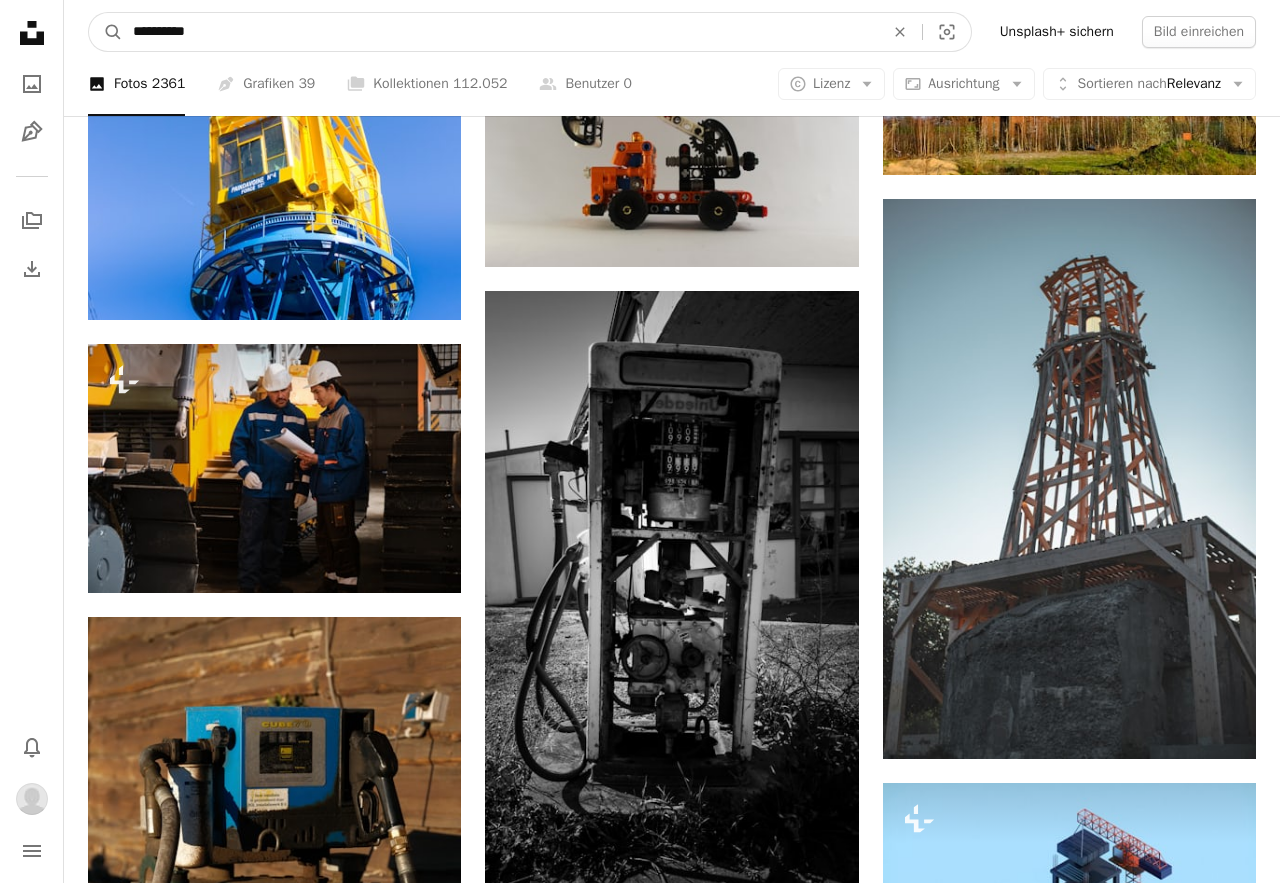 type on "**********" 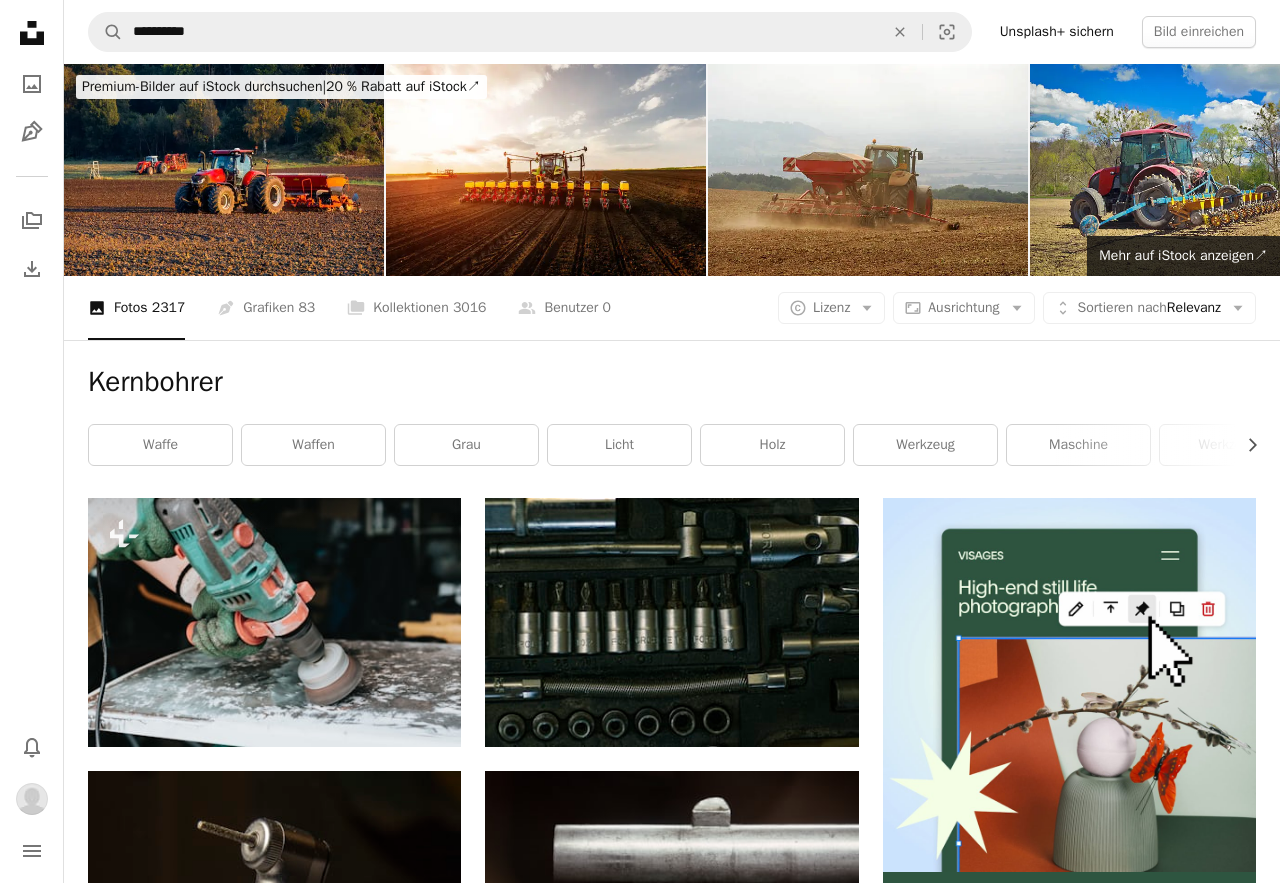 scroll, scrollTop: 0, scrollLeft: 0, axis: both 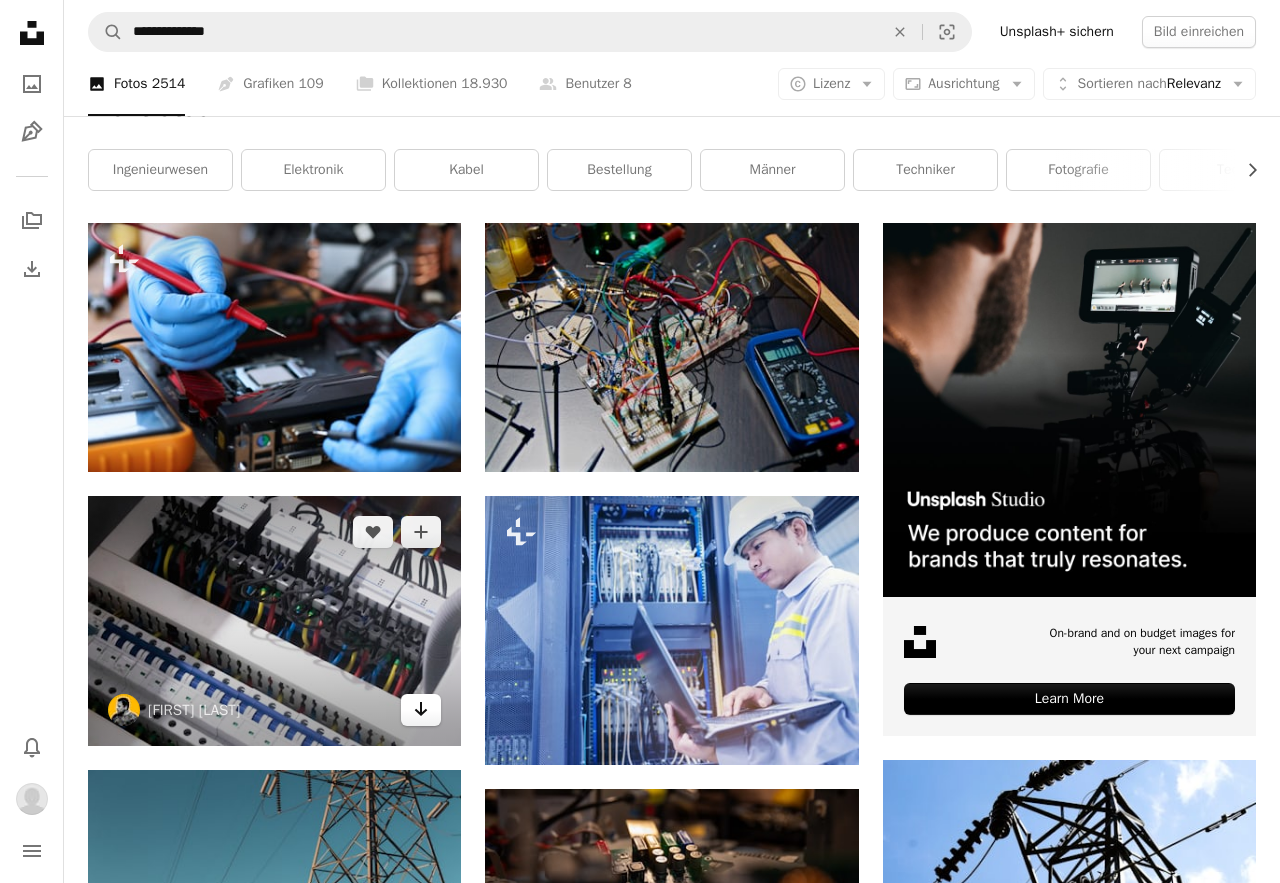 click 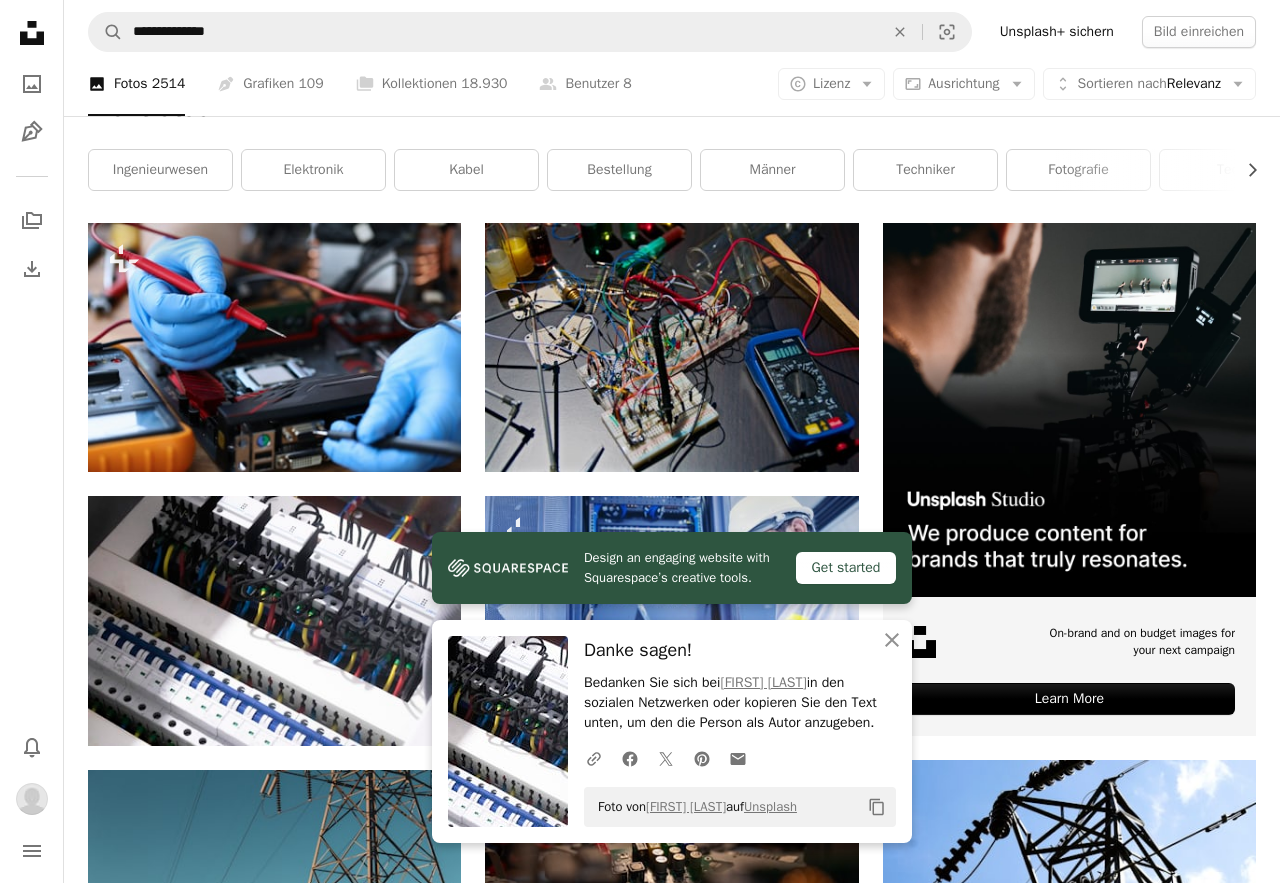 click 